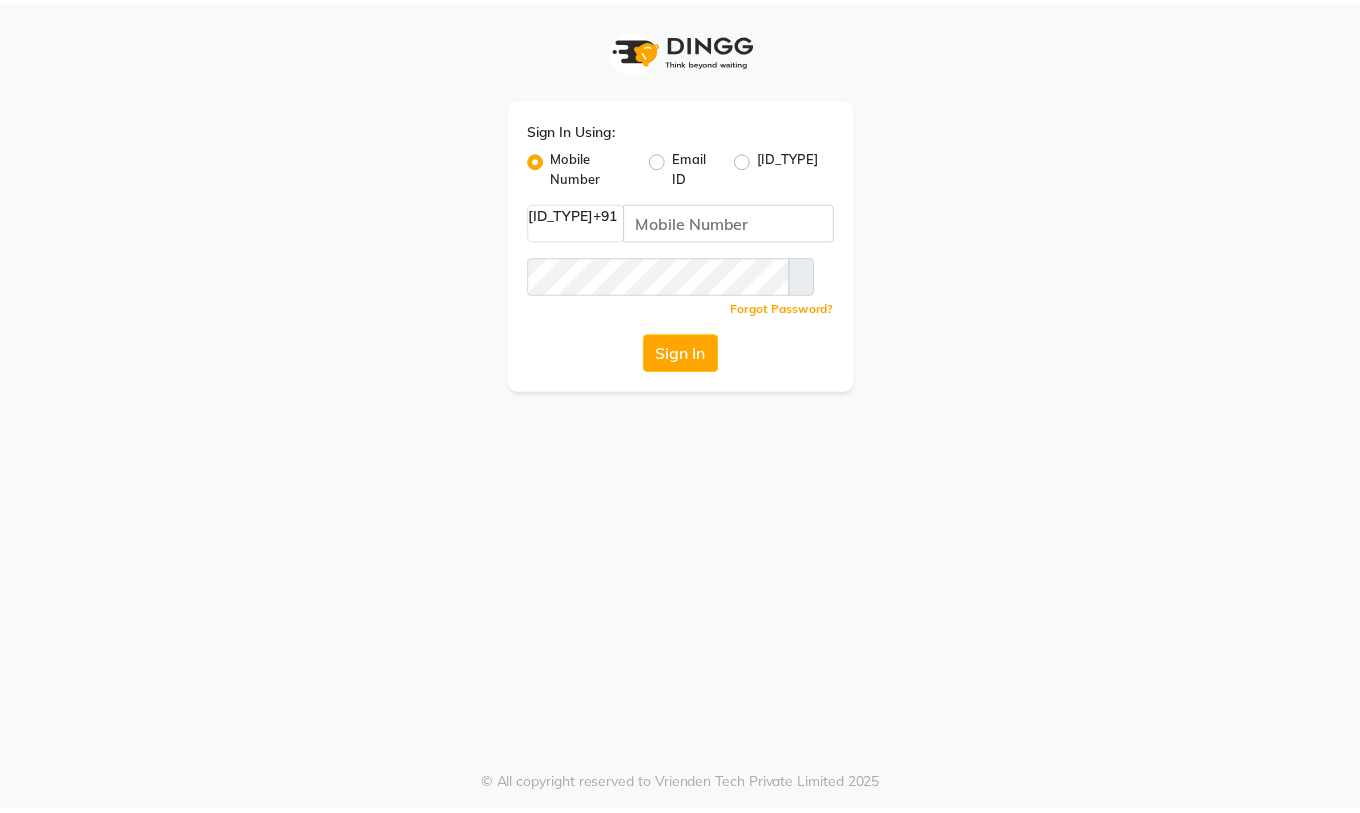 scroll, scrollTop: 0, scrollLeft: 0, axis: both 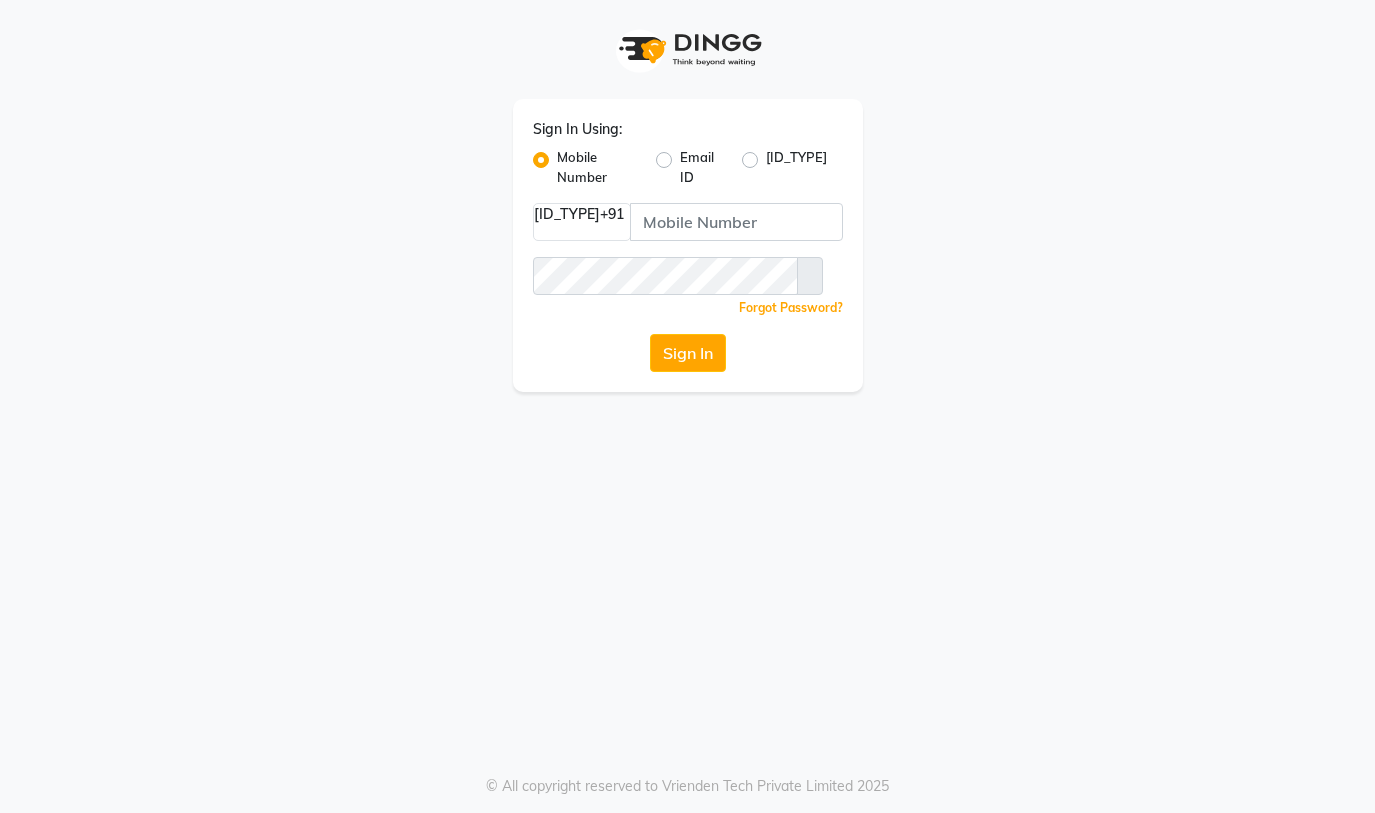 click on "Sign In" at bounding box center [688, 353] 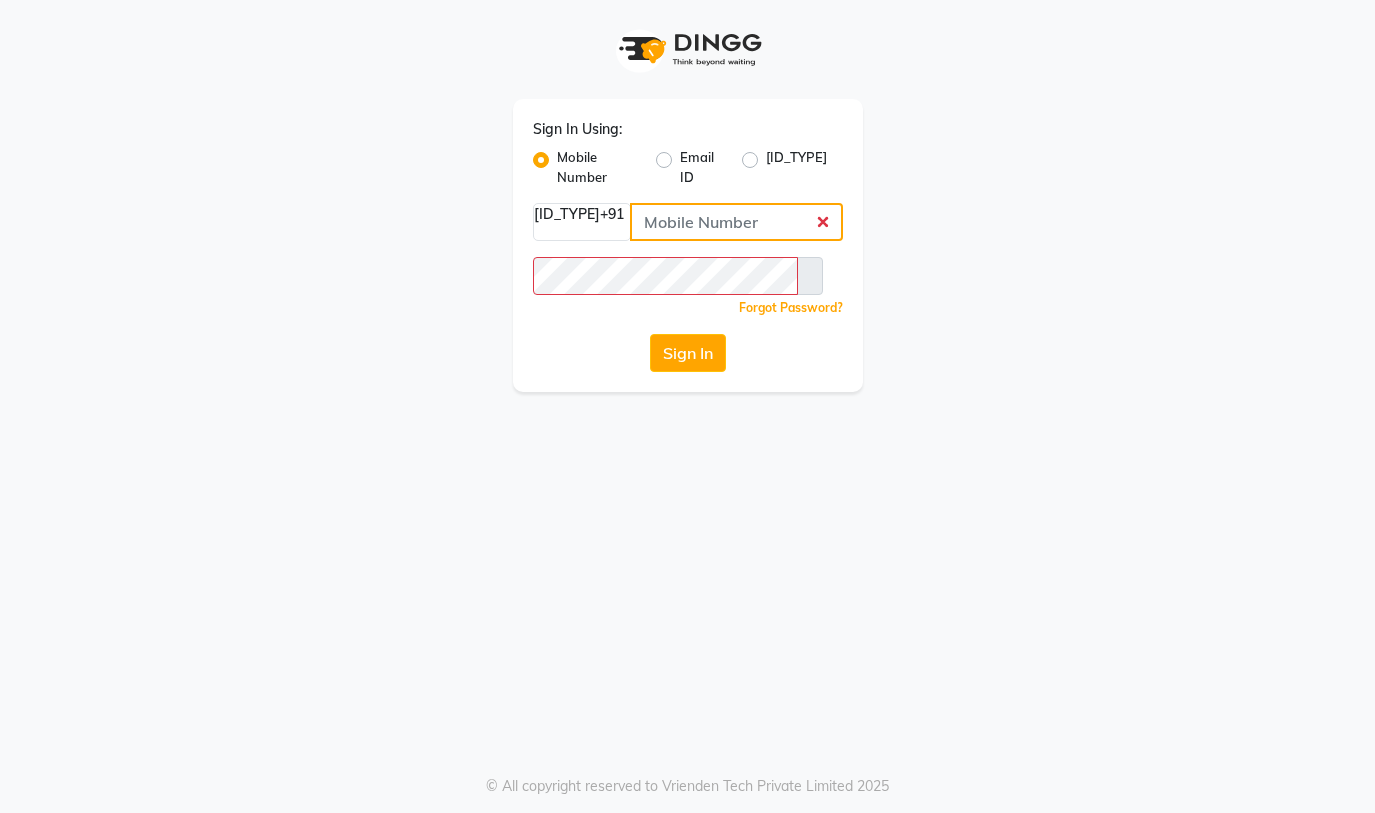 click at bounding box center (736, 222) 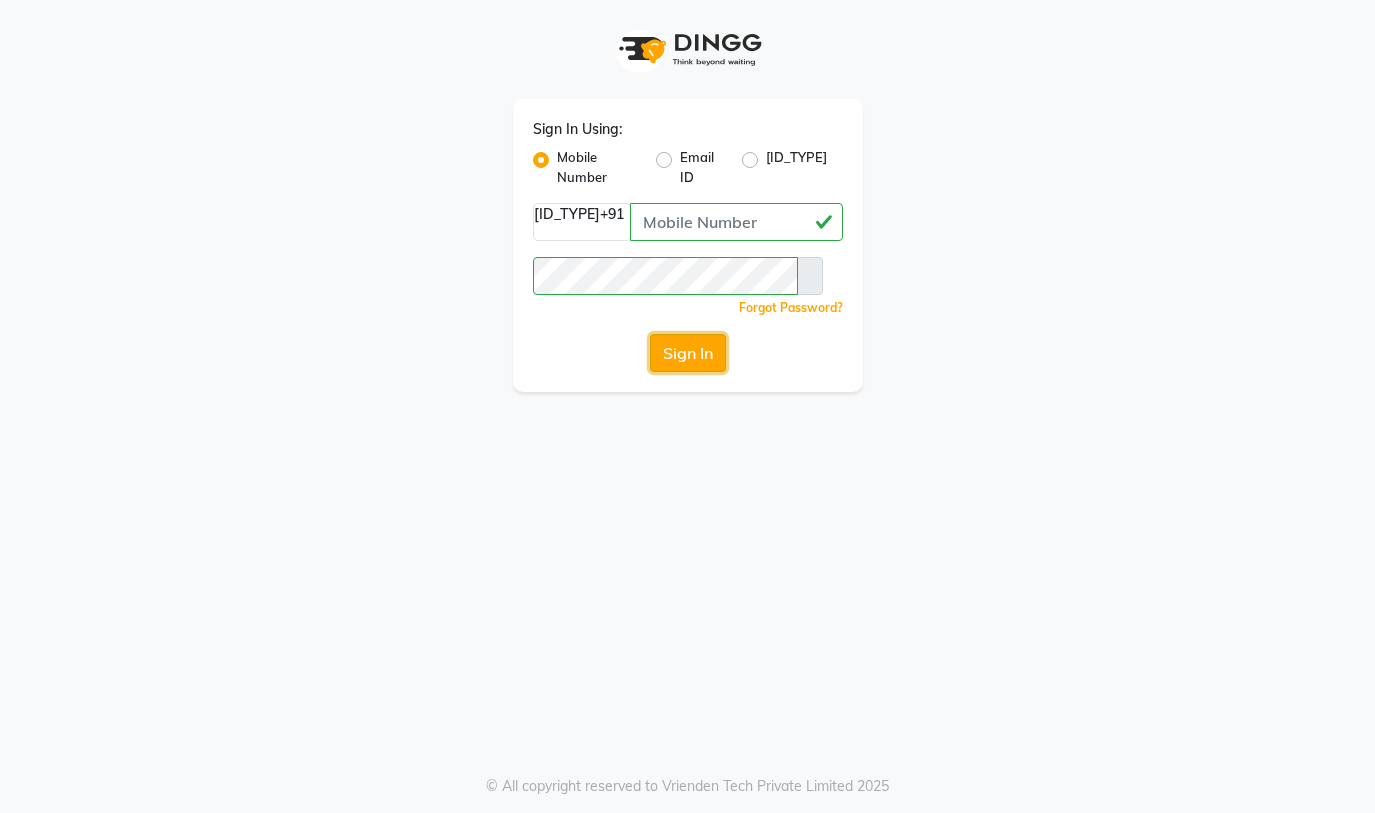 click on "Sign In" at bounding box center (688, 353) 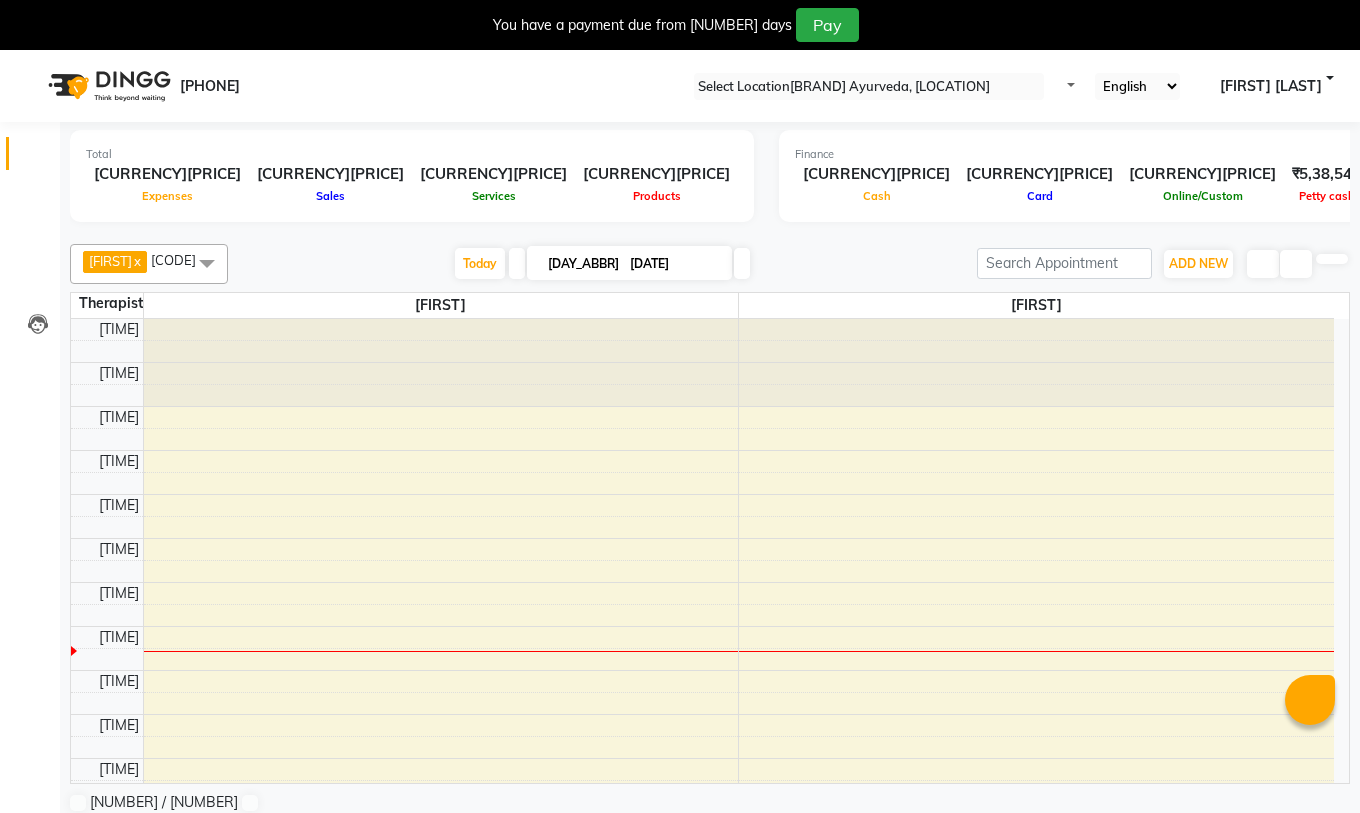 scroll, scrollTop: 0, scrollLeft: 0, axis: both 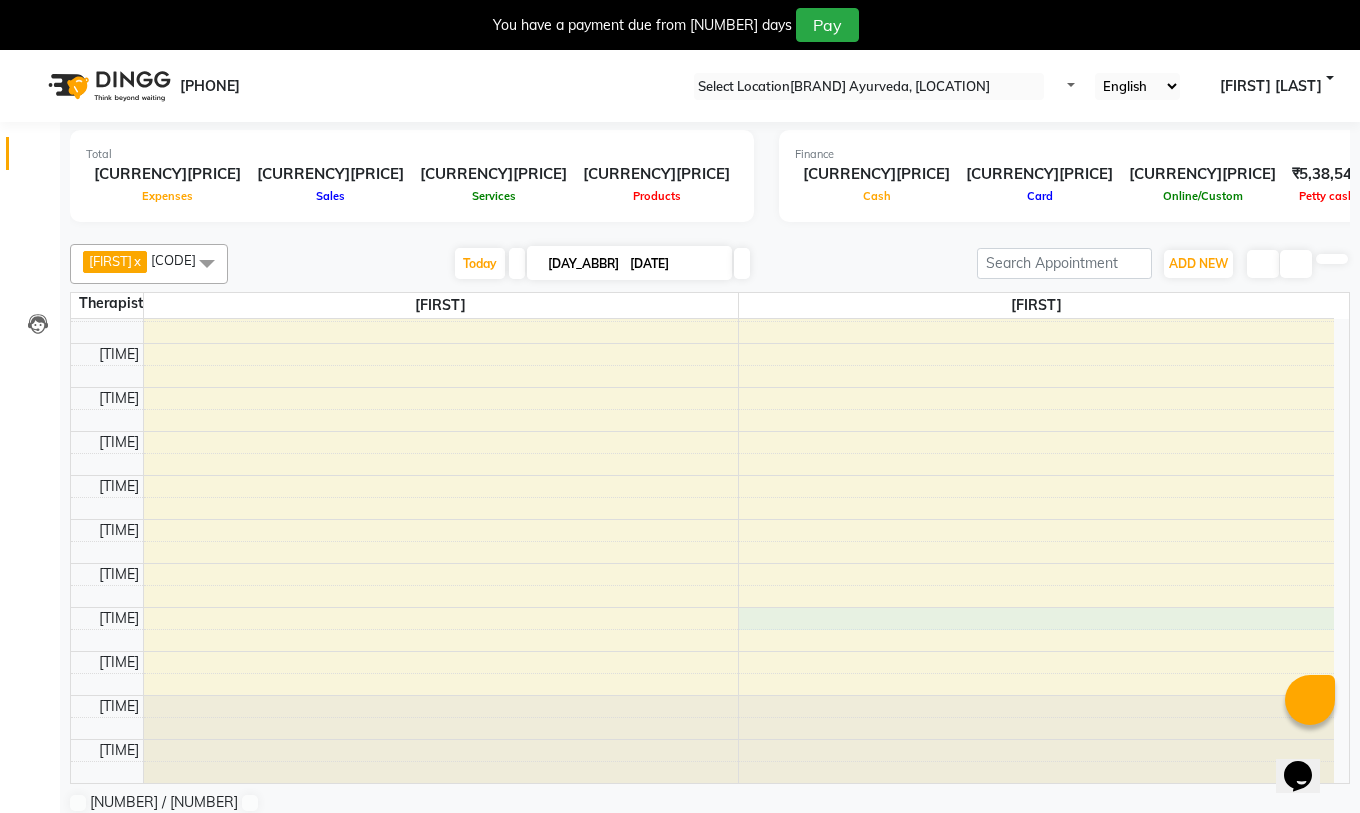 click on "8:00 AM 8:30 AM 9:00 AM 9:30 AM 10:00 AM 10:30 AM 11:00 AM 11:30 AM 12:00 PM 12:30 PM 1:00 PM 1:30 PM 2:00 PM 2:30 PM 3:00 PM 3:30 PM 4:00 PM 4:30 PM 5:00 PM 5:30 PM 6:00 PM 6:30 PM 7:00 PM 7:30 PM" at bounding box center [702, 255] 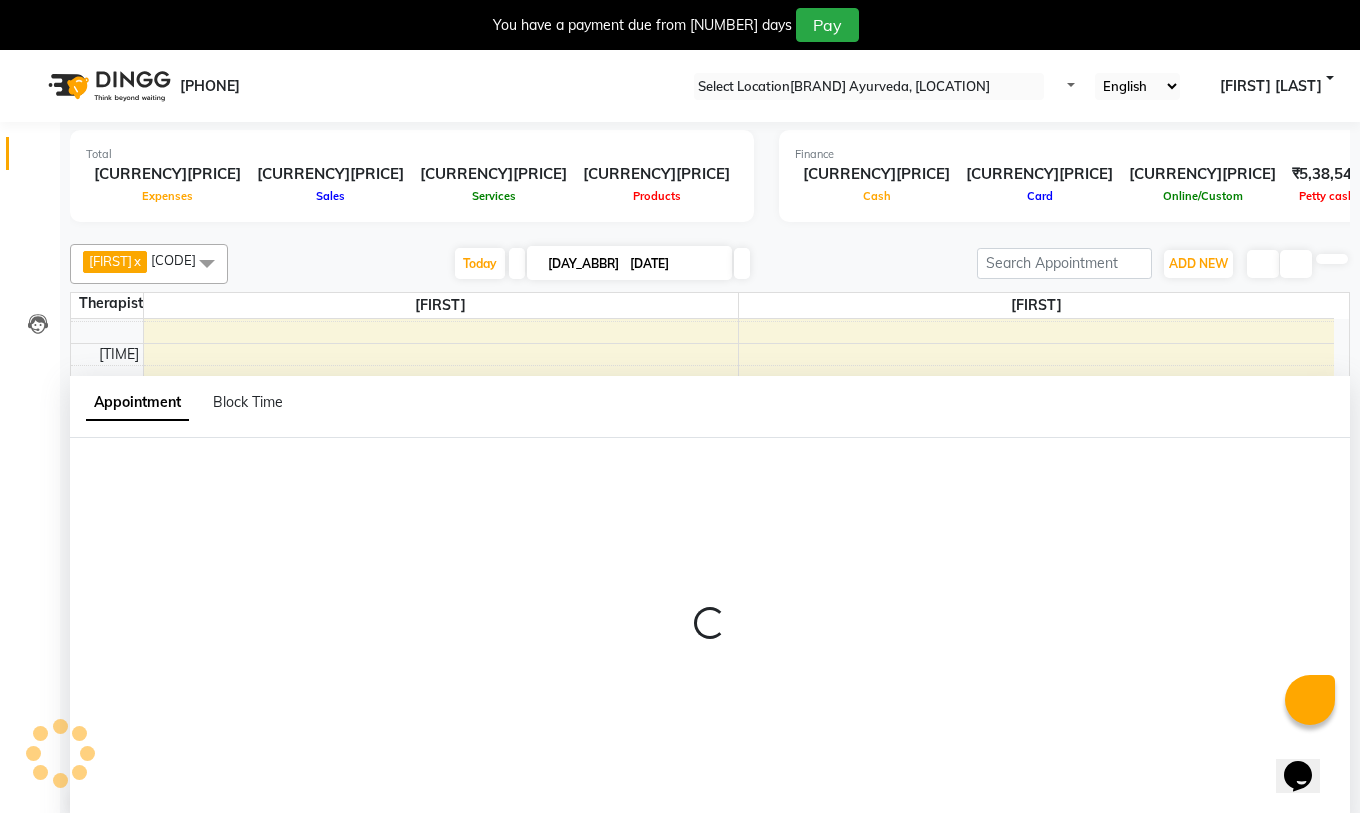 scroll, scrollTop: 51, scrollLeft: 0, axis: vertical 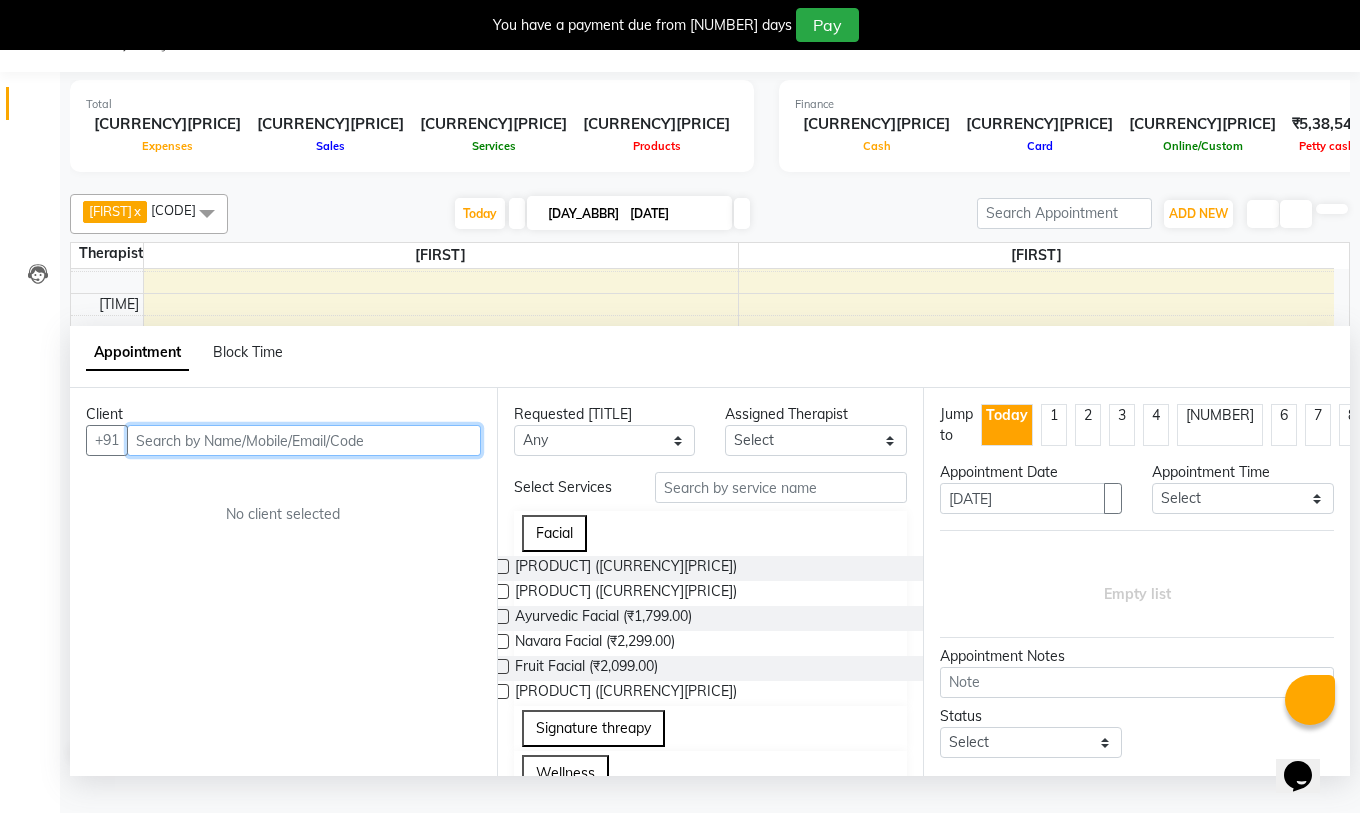 click at bounding box center [304, 440] 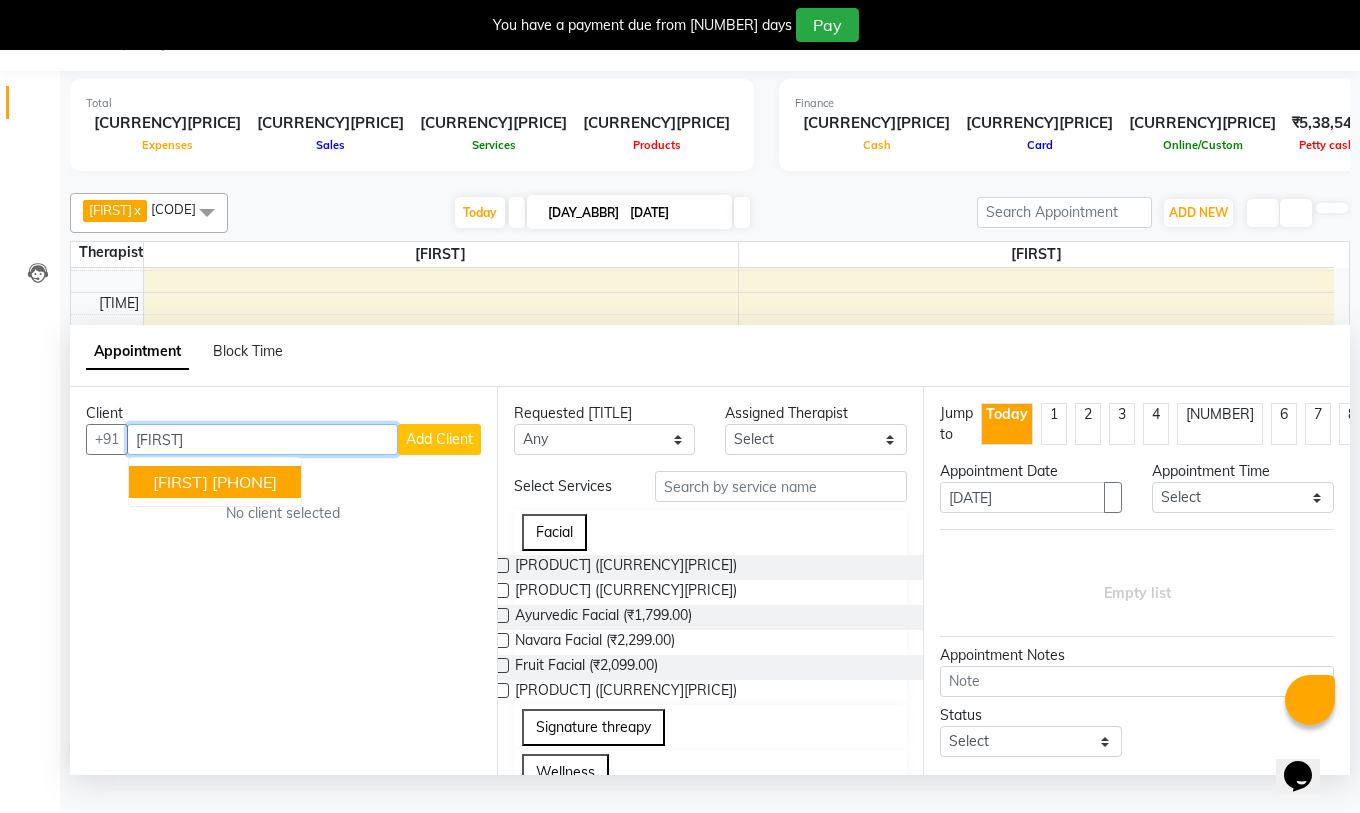 click on "[FIRST]" at bounding box center [180, 482] 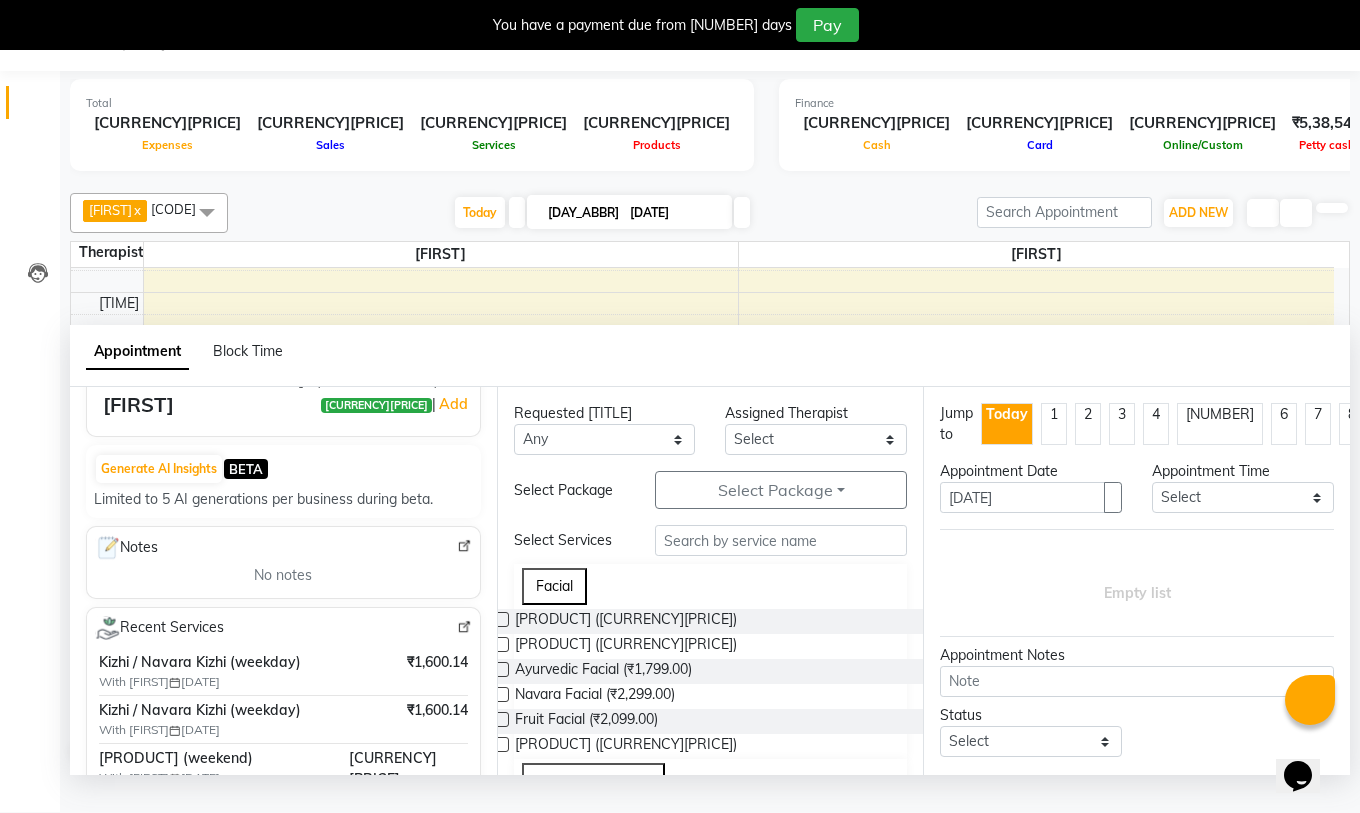 scroll, scrollTop: 400, scrollLeft: 0, axis: vertical 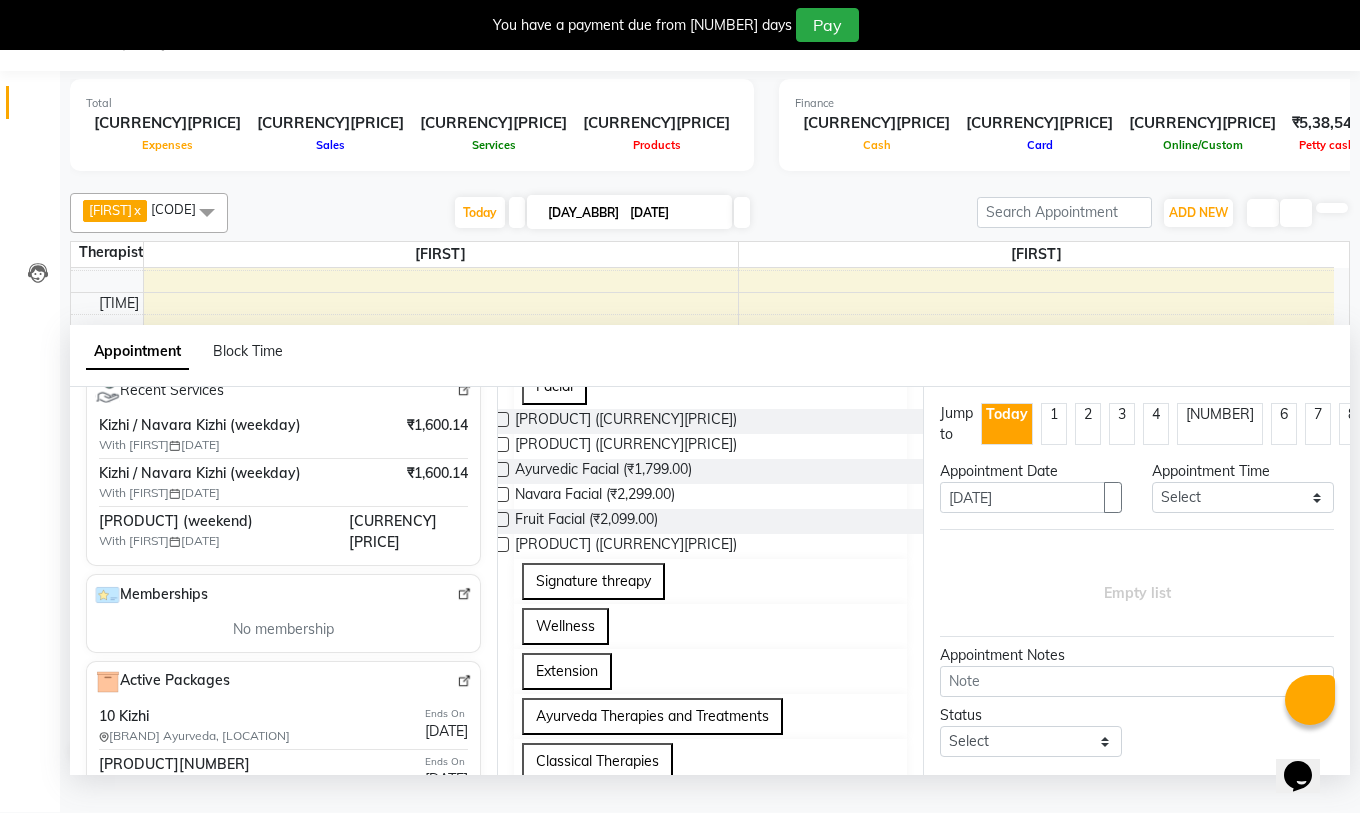 type on "[PHONE]" 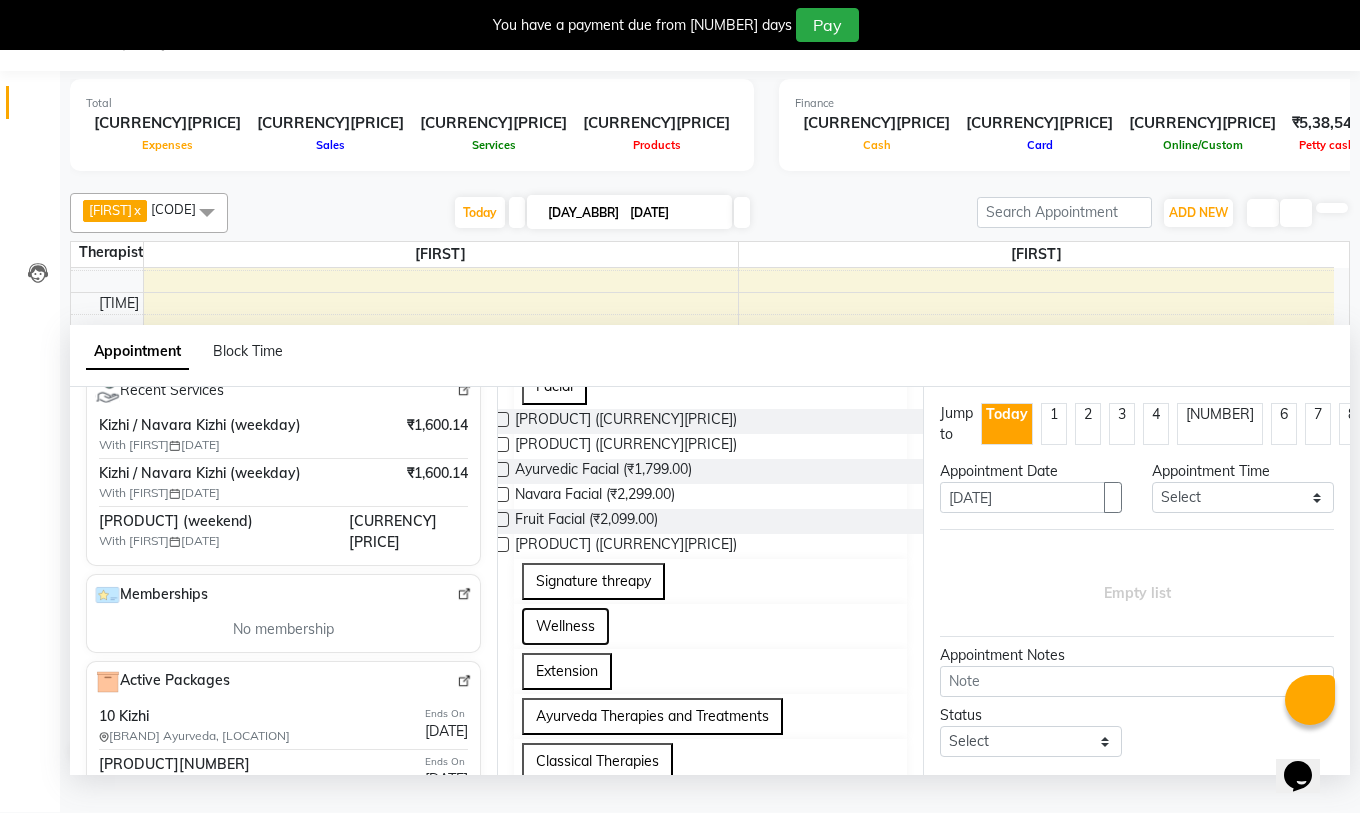 click on "Wellness" at bounding box center [565, 626] 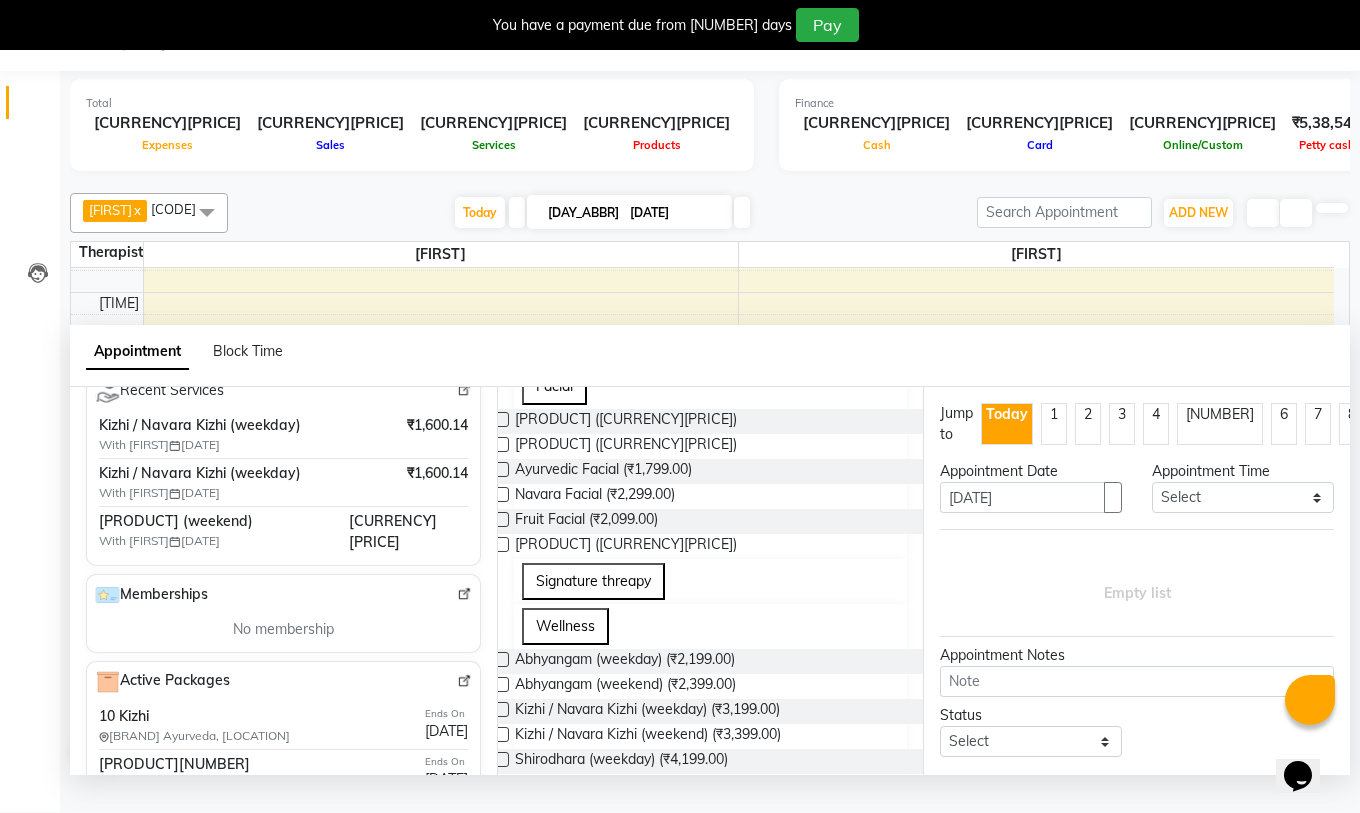 click at bounding box center [501, 659] 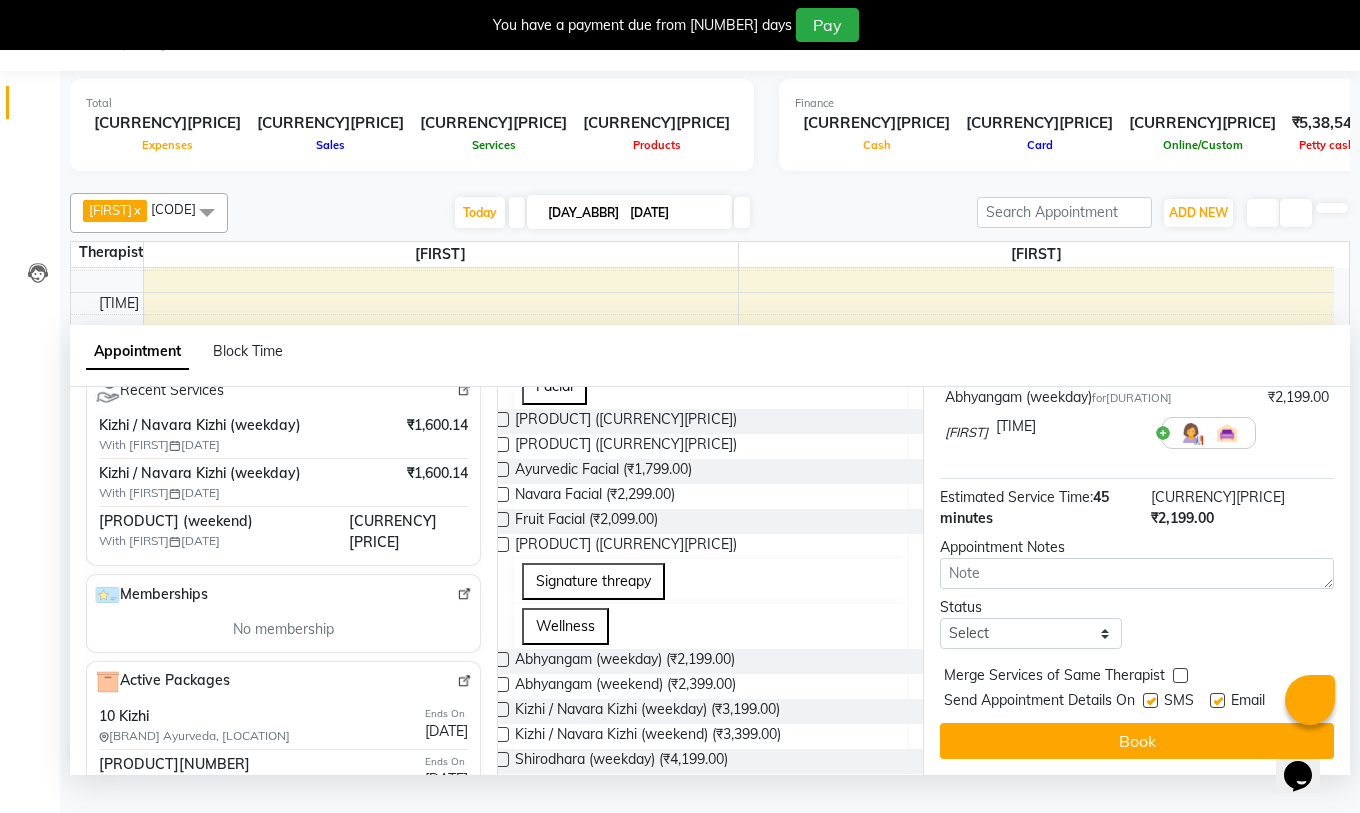 scroll, scrollTop: 174, scrollLeft: 0, axis: vertical 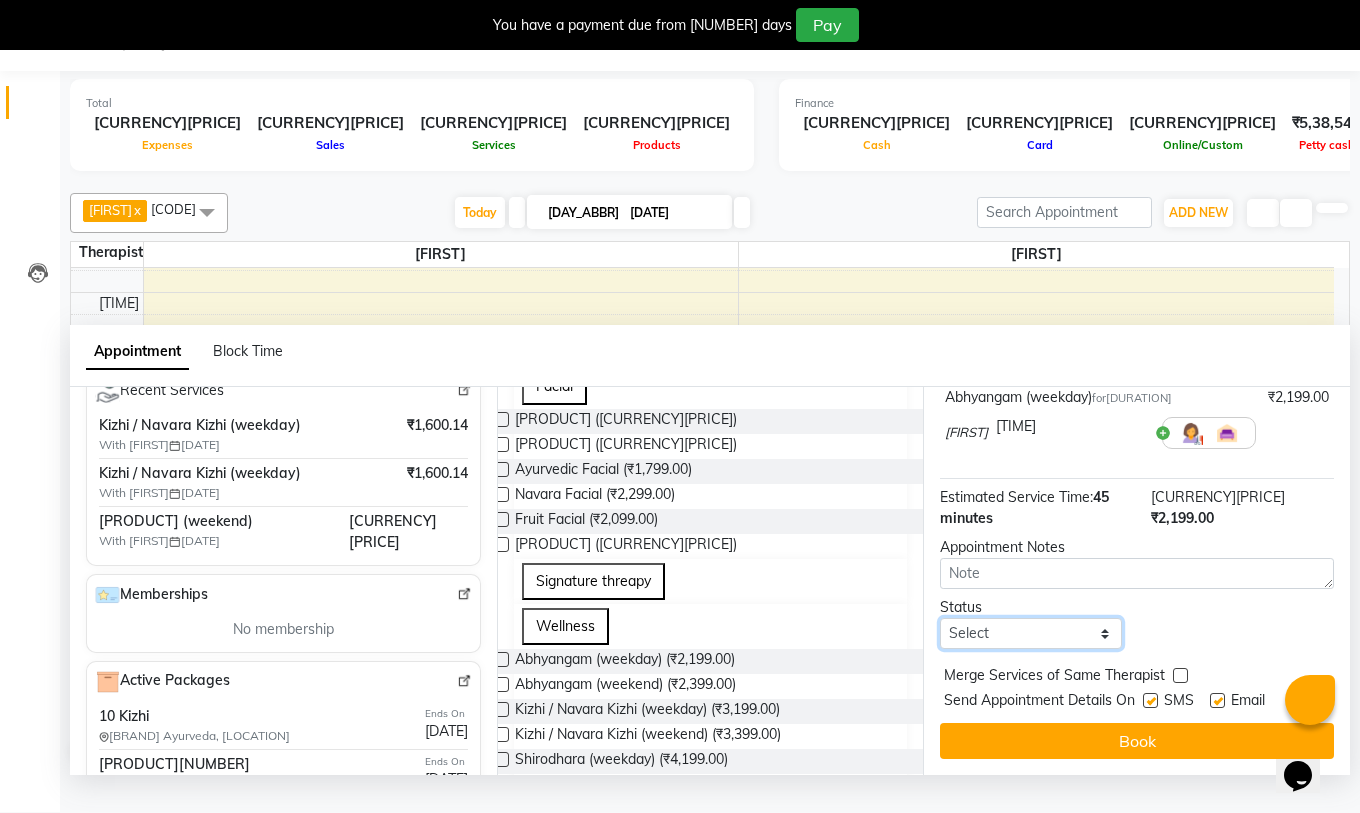 click on "Select TENTATIVE CONFIRM CHECK-IN UPCOMING" at bounding box center [1031, 633] 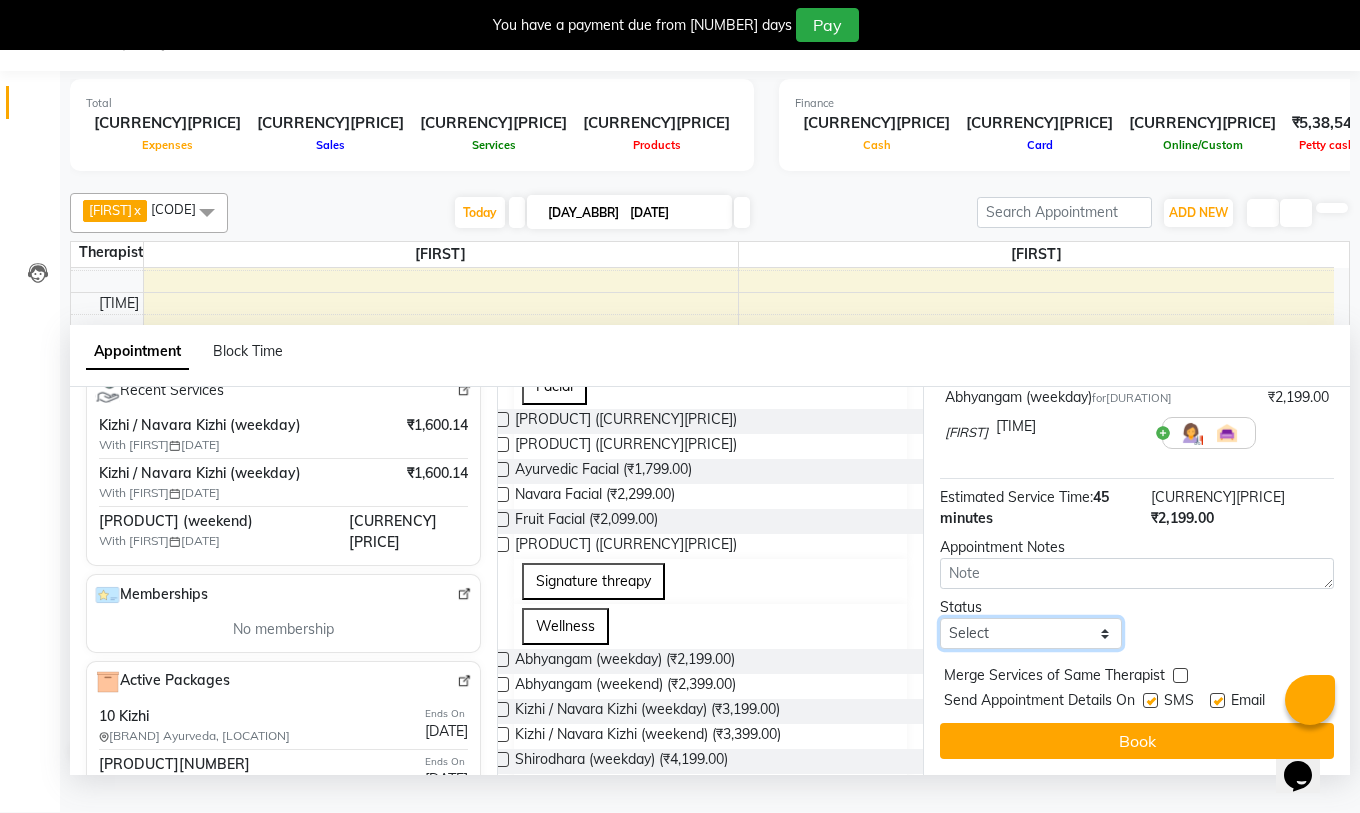 select on "confirm booking" 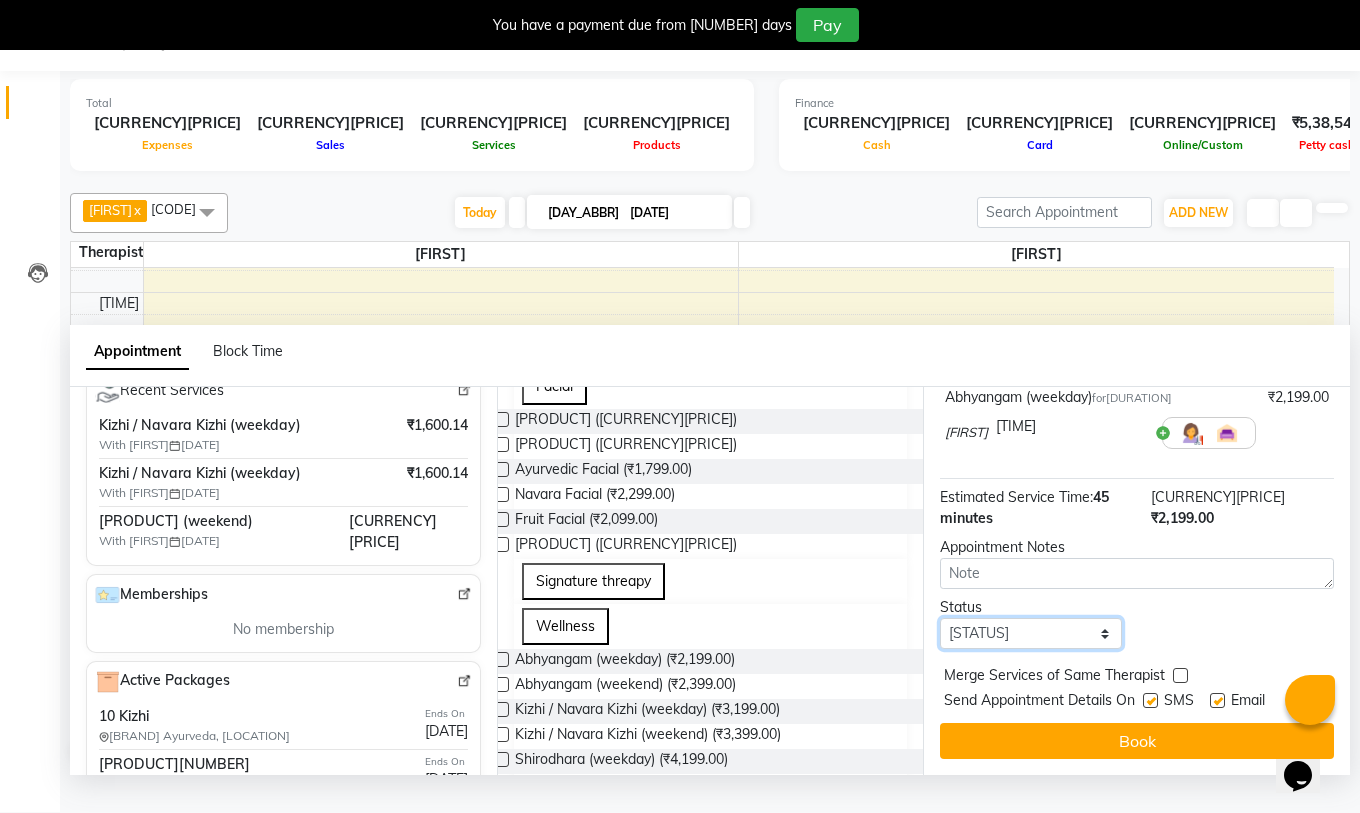 click on "Select TENTATIVE CONFIRM CHECK-IN UPCOMING" at bounding box center [1031, 633] 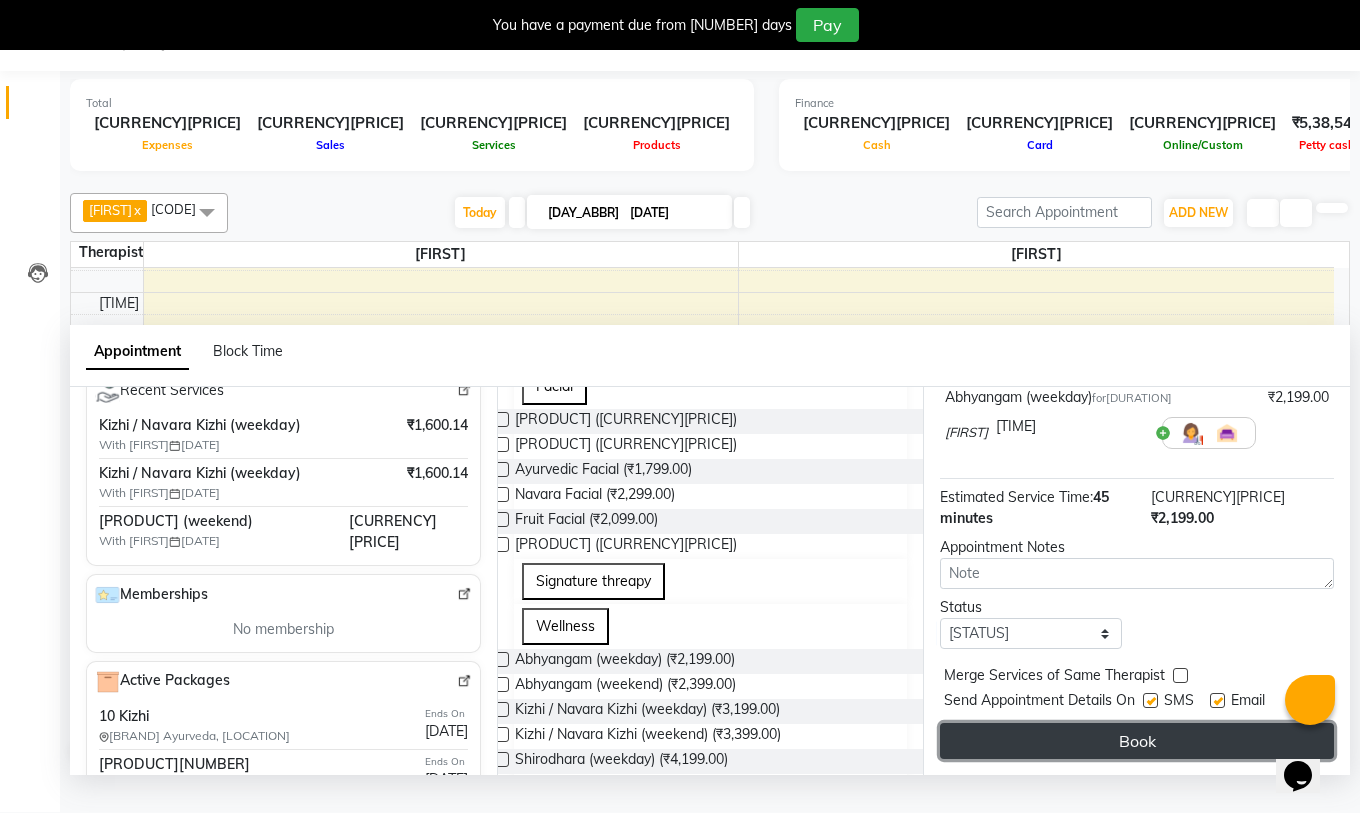 click on "Book" at bounding box center (1137, 741) 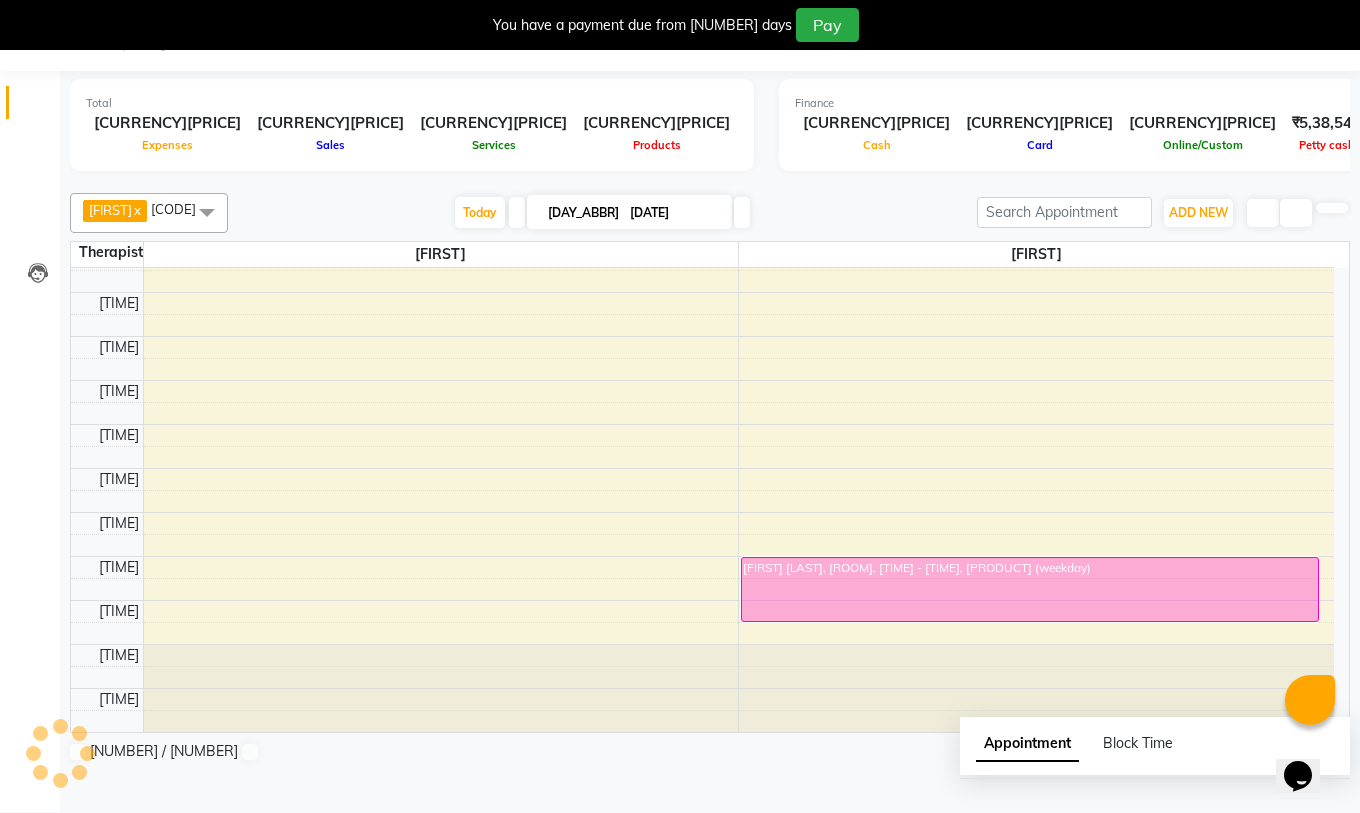 scroll, scrollTop: 0, scrollLeft: 0, axis: both 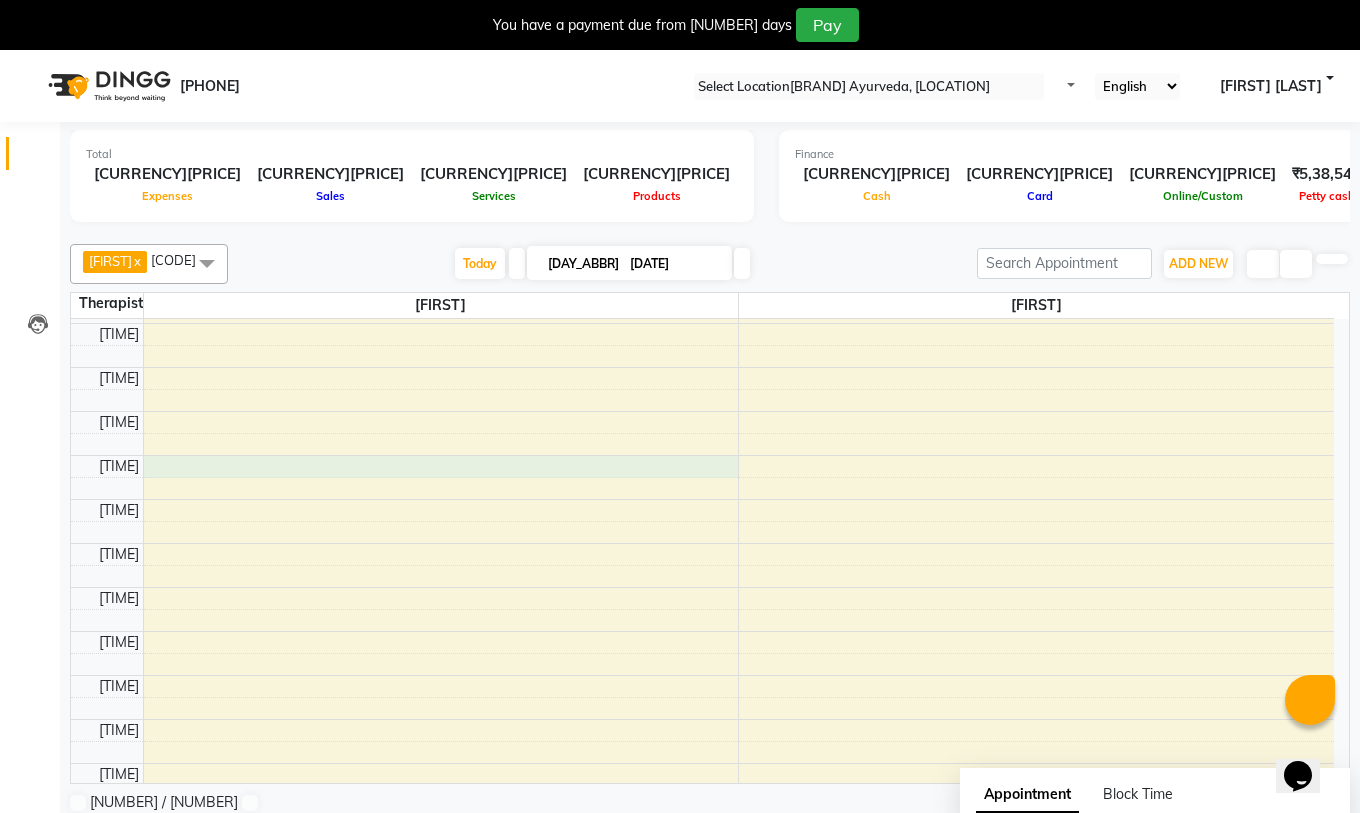 click on "8:00 AM 8:30 AM 9:00 AM 9:30 AM 10:00 AM 10:30 AM 11:00 AM 11:30 AM 12:00 PM 12:30 PM 1:00 PM 1:30 PM 2:00 PM 2:30 PM 3:00 PM 3:30 PM 4:00 PM 4:30 PM 5:00 PM 5:30 PM 6:00 PM 6:30 PM 7:00 PM 7:30 PM     [FIRST] [LAST], [LOCATION], [TIME]-[TIME], Abhyangam  (weekday)" at bounding box center [702, 455] 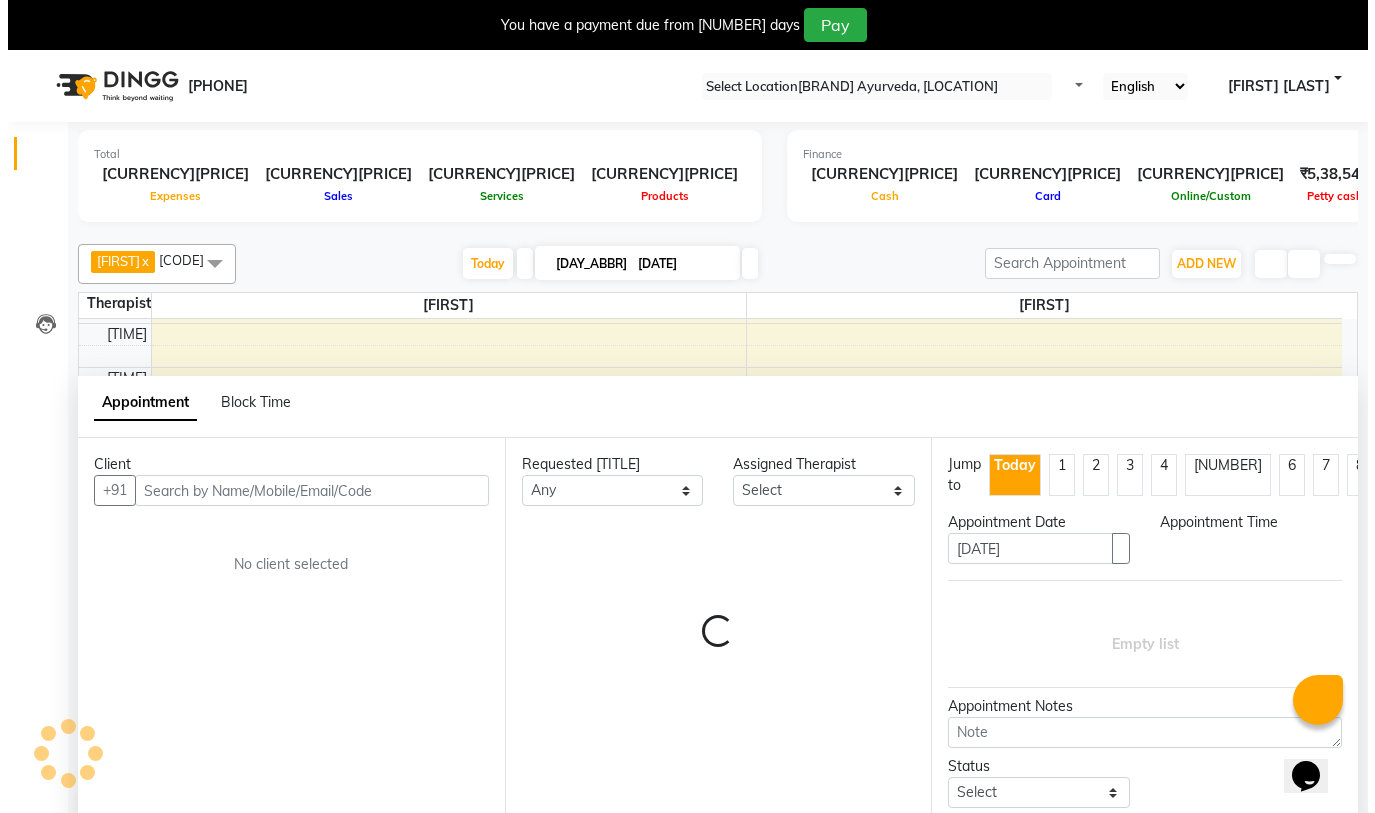 scroll, scrollTop: 51, scrollLeft: 0, axis: vertical 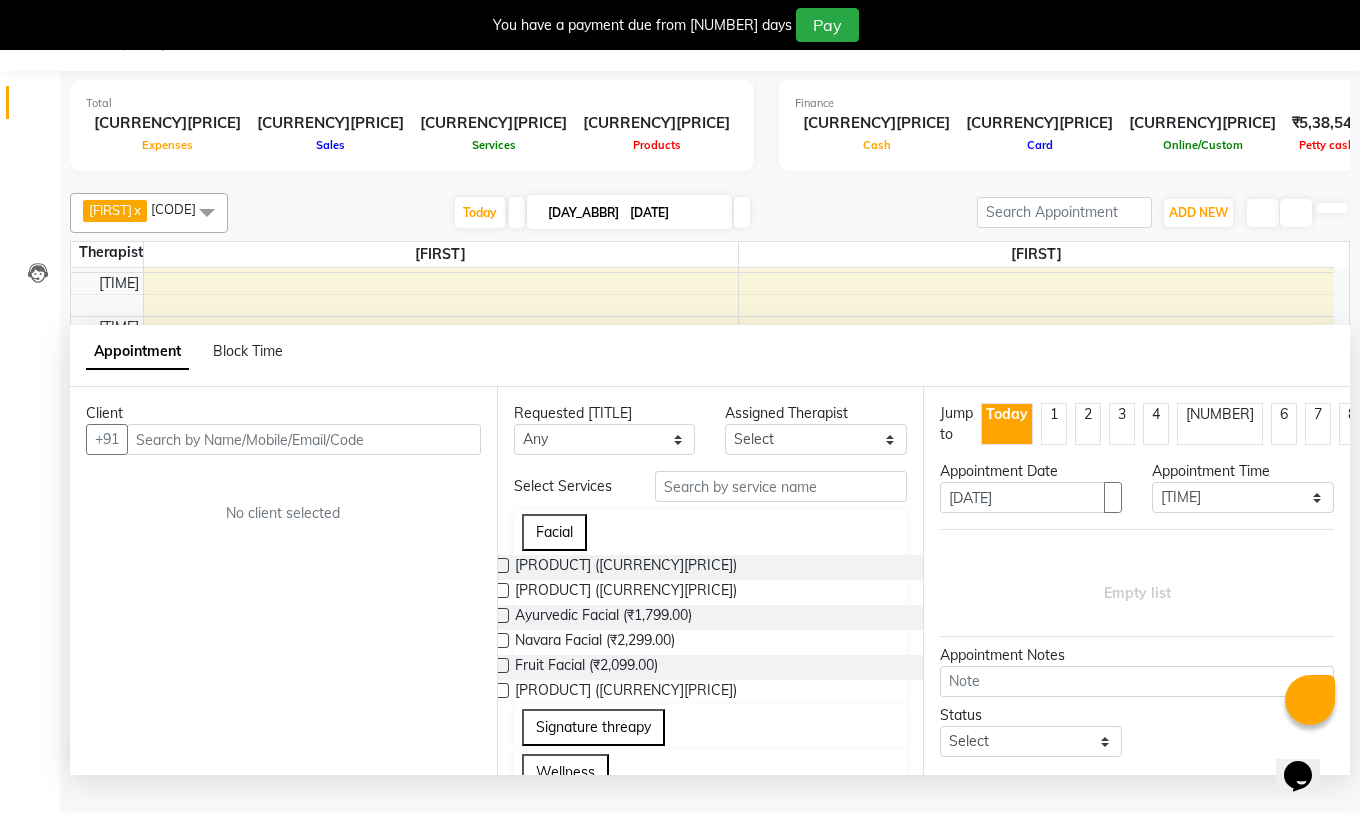 click on "Client" at bounding box center (283, 413) 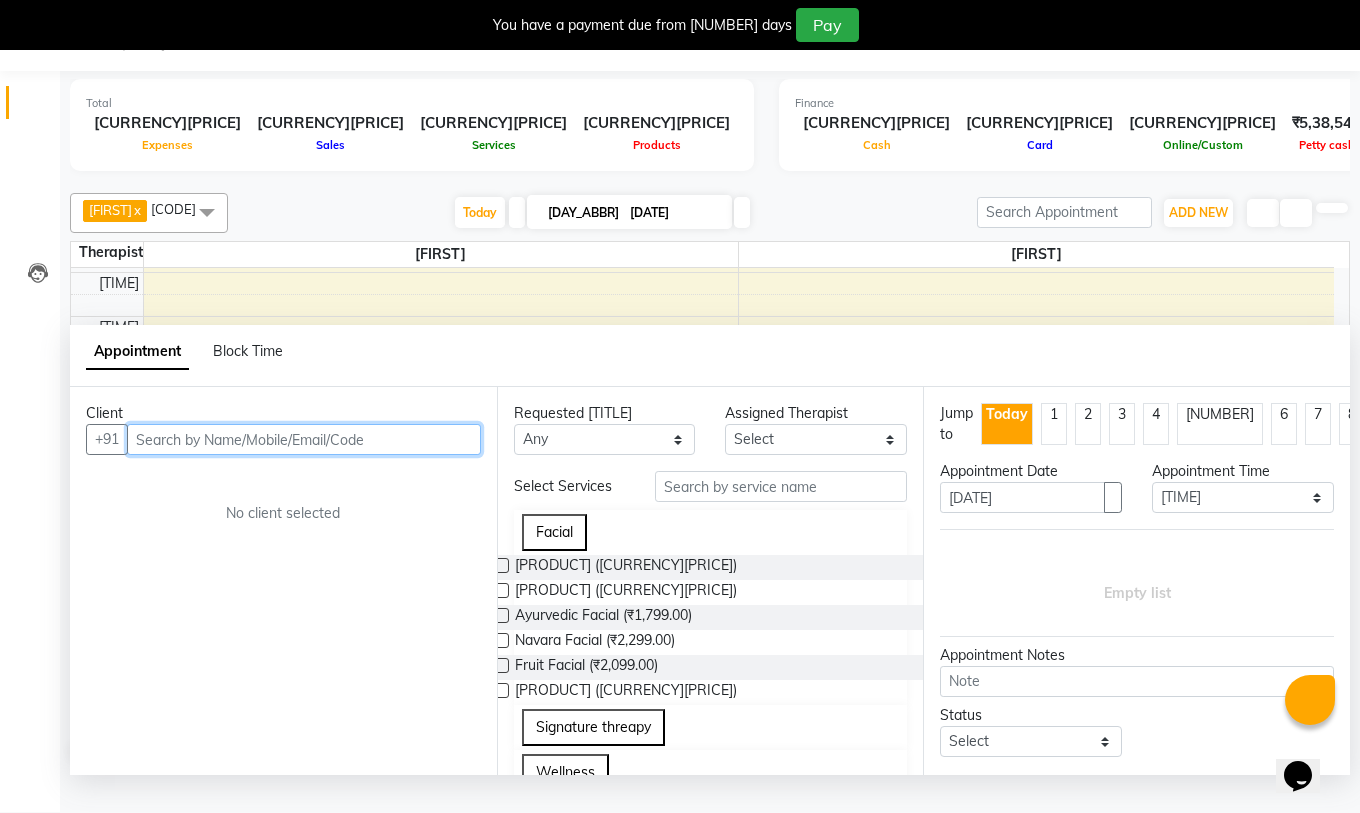 click at bounding box center [304, 439] 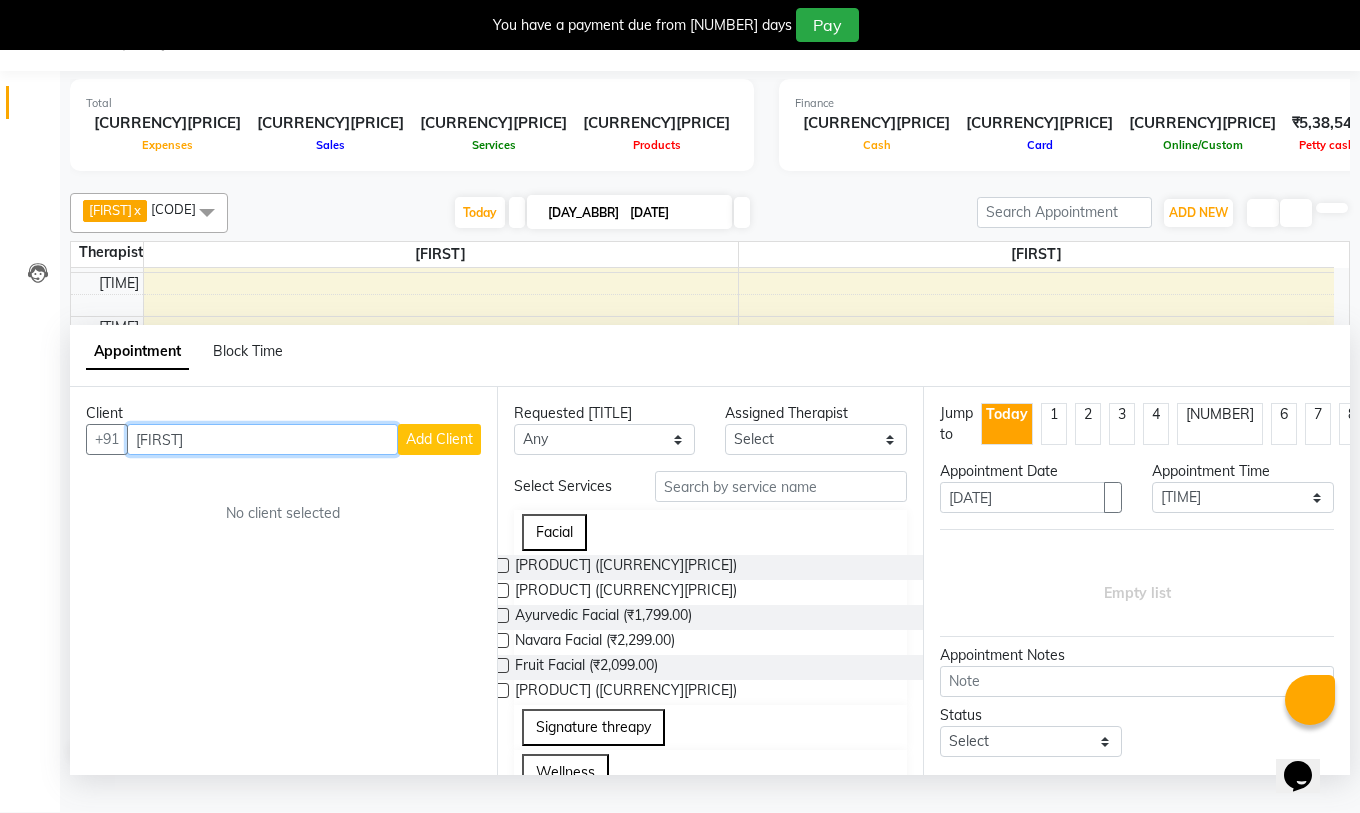 type on "[FIRST]" 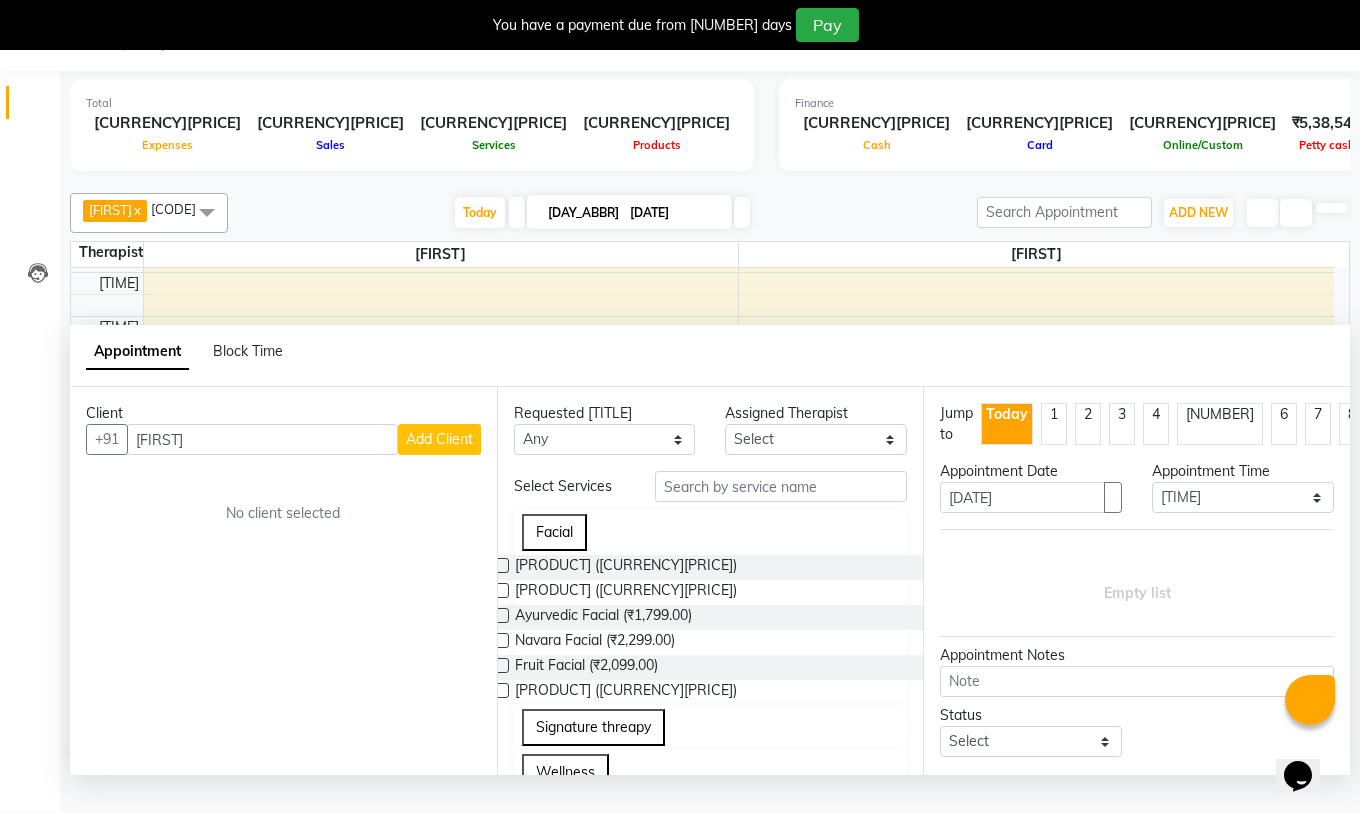 click on "Client +[CODE] [FIRST] Add Client  No client selected" at bounding box center (283, 581) 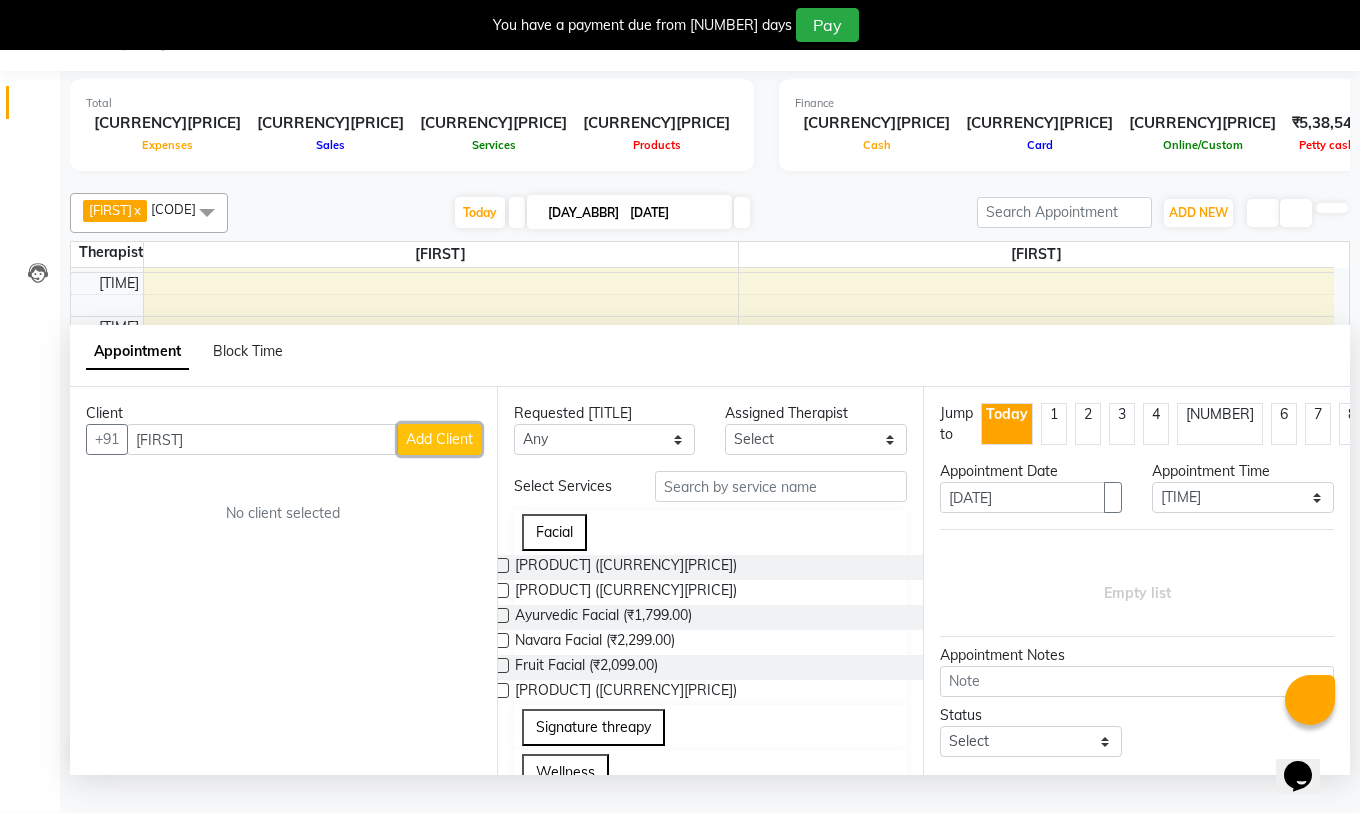 click on "Add Client" at bounding box center [439, 439] 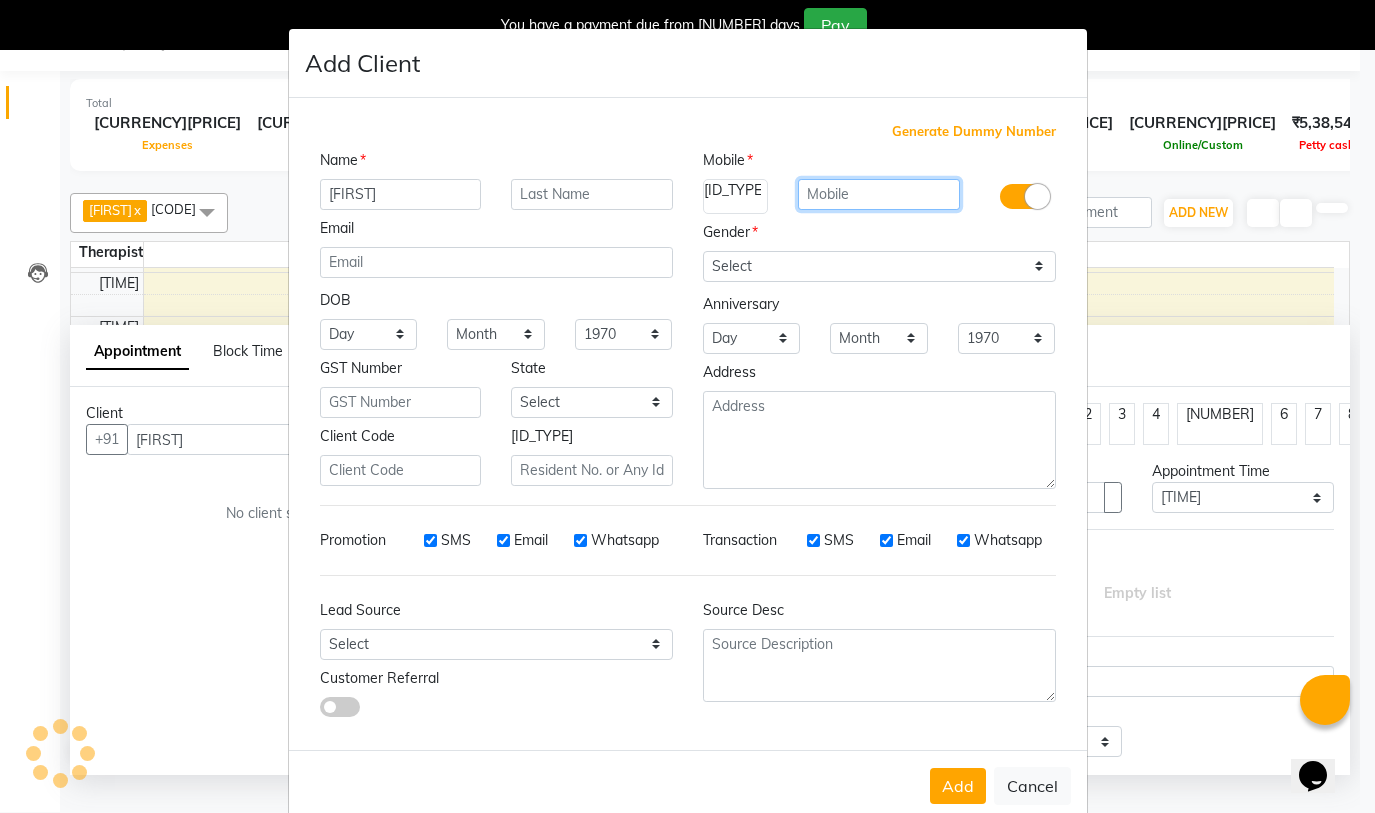 click at bounding box center (879, 194) 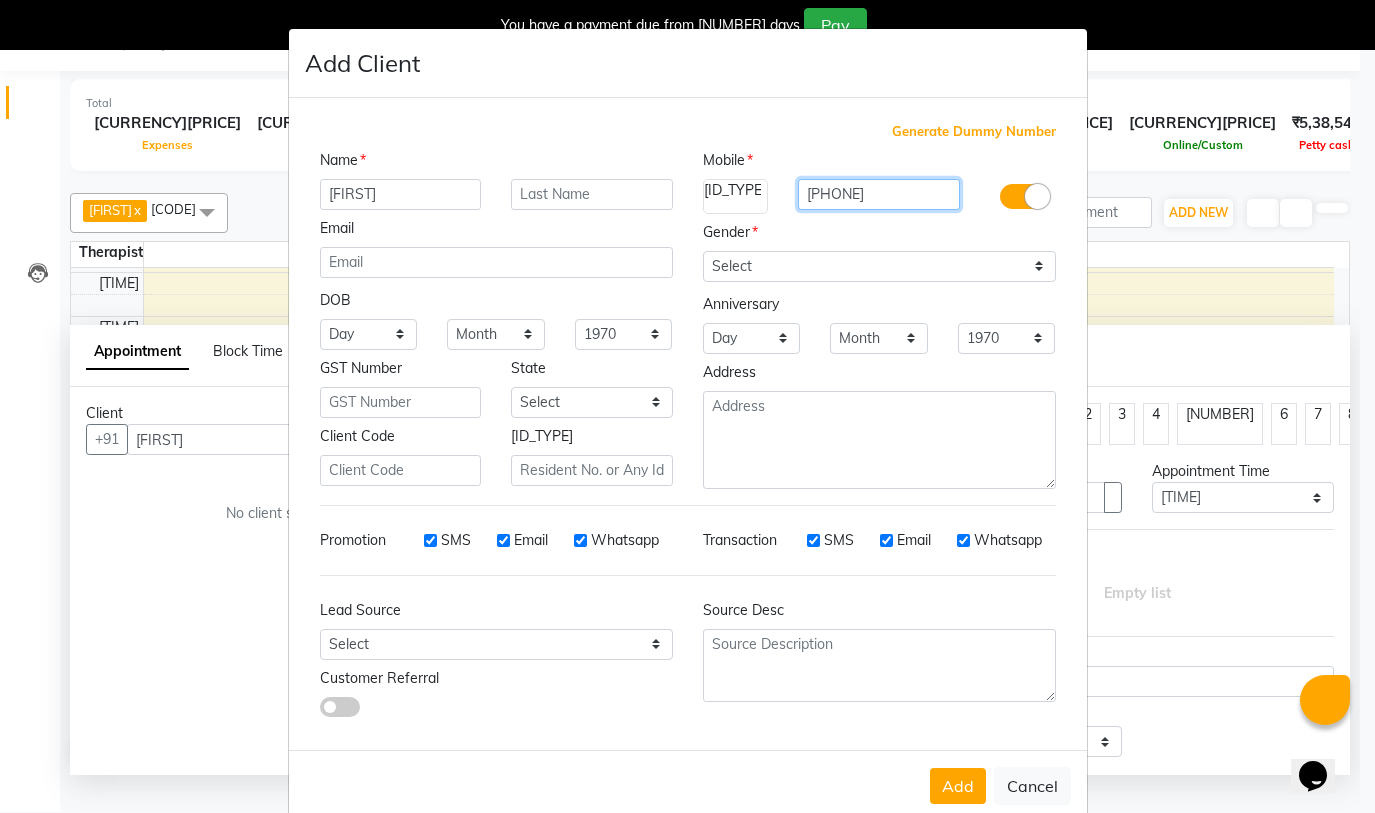 type on "[PHONE]" 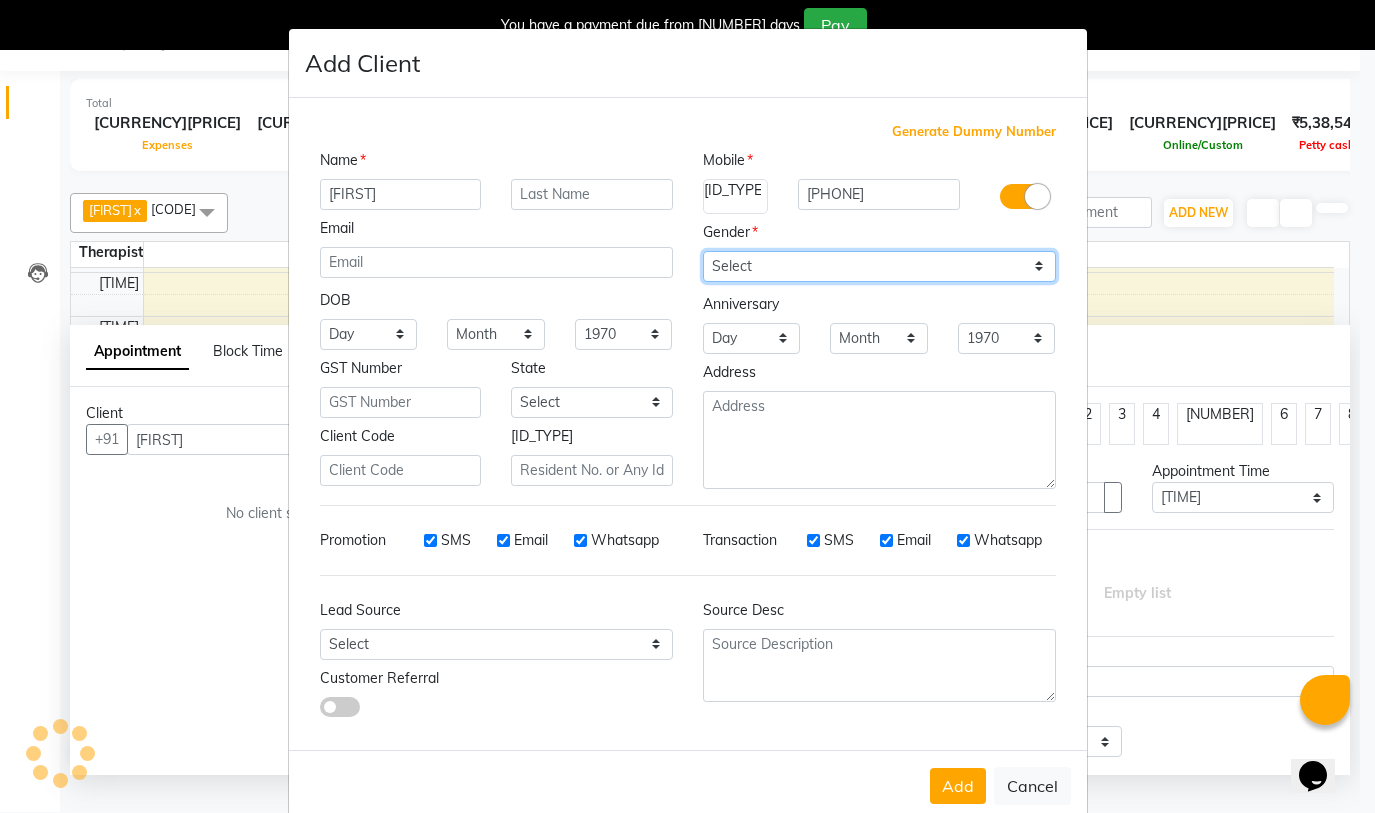 click on "Mobile Country Code × [CODE] [PHONE] Gender Select Male Female Other Prefer Not To Say Anniversary [DATE] [MONTH] [YEAR]" at bounding box center [879, 319] 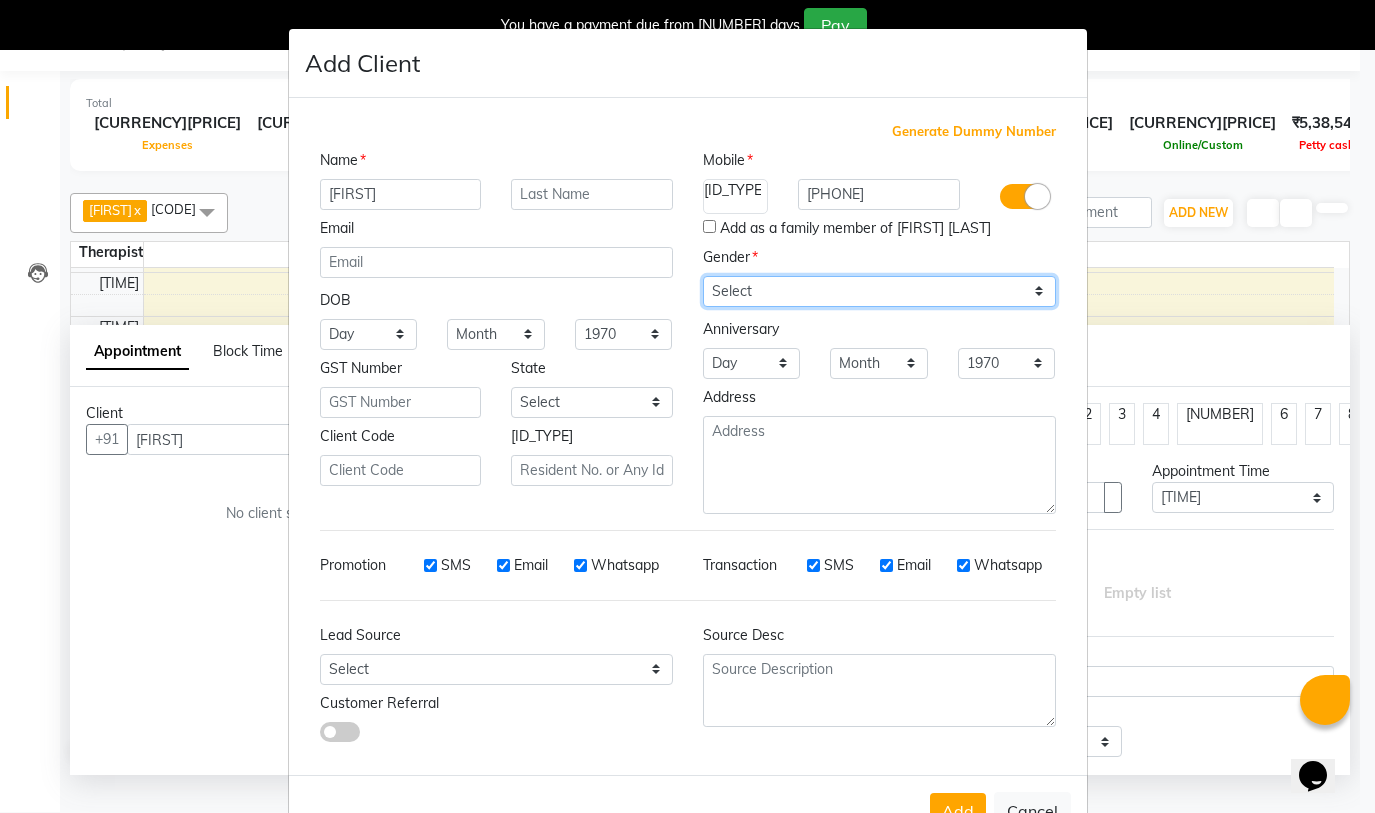 select on "[GENDER]" 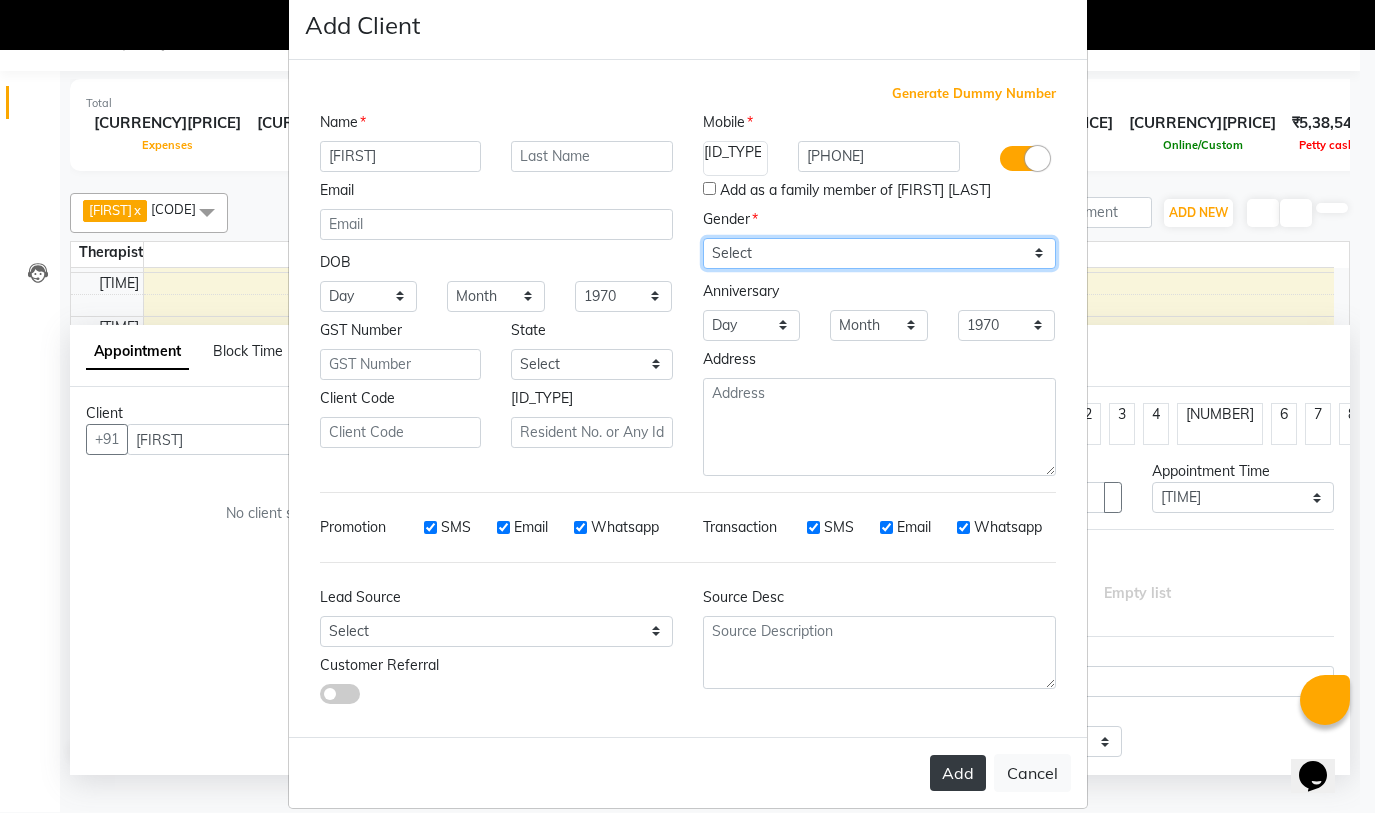 scroll, scrollTop: 58, scrollLeft: 0, axis: vertical 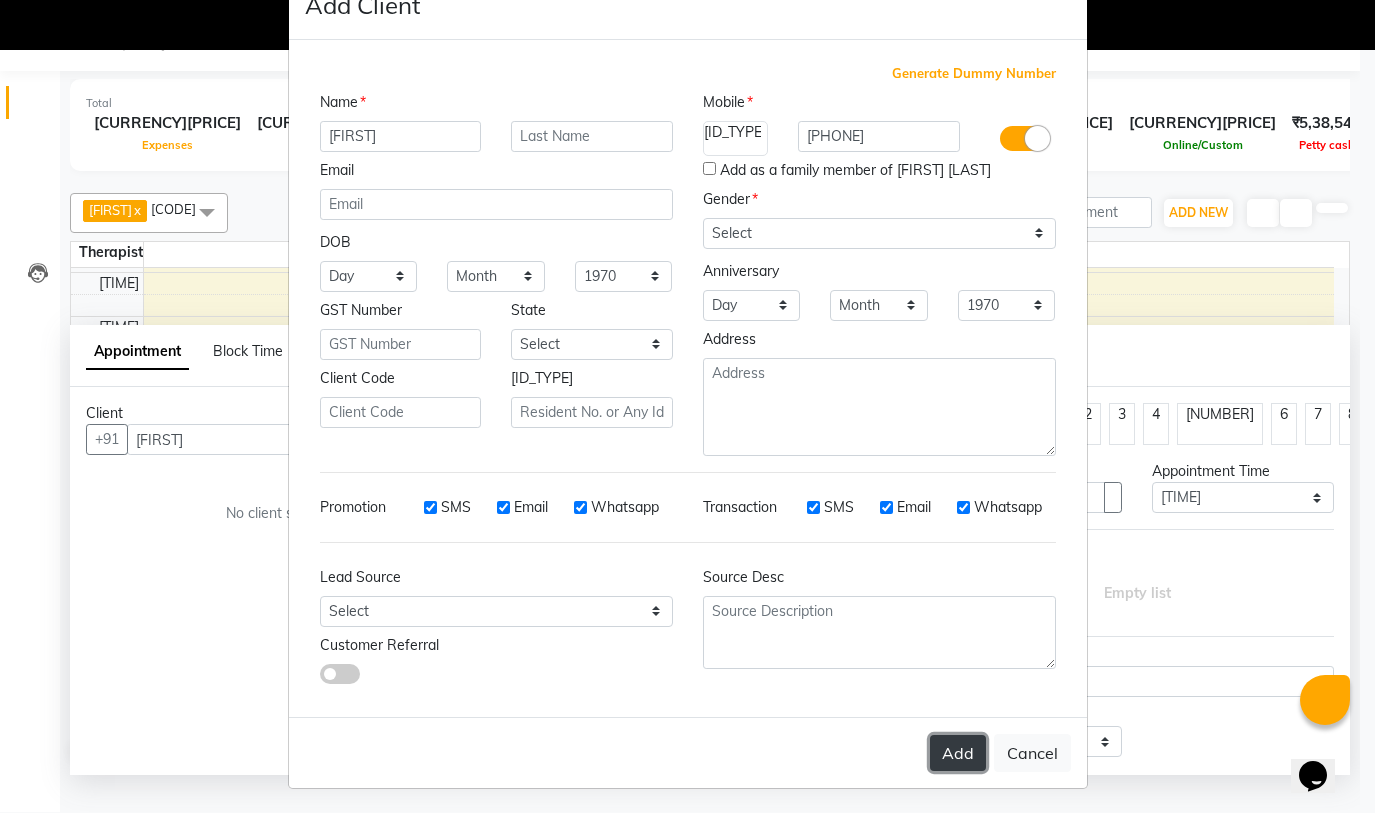 click on "Add" at bounding box center (958, 753) 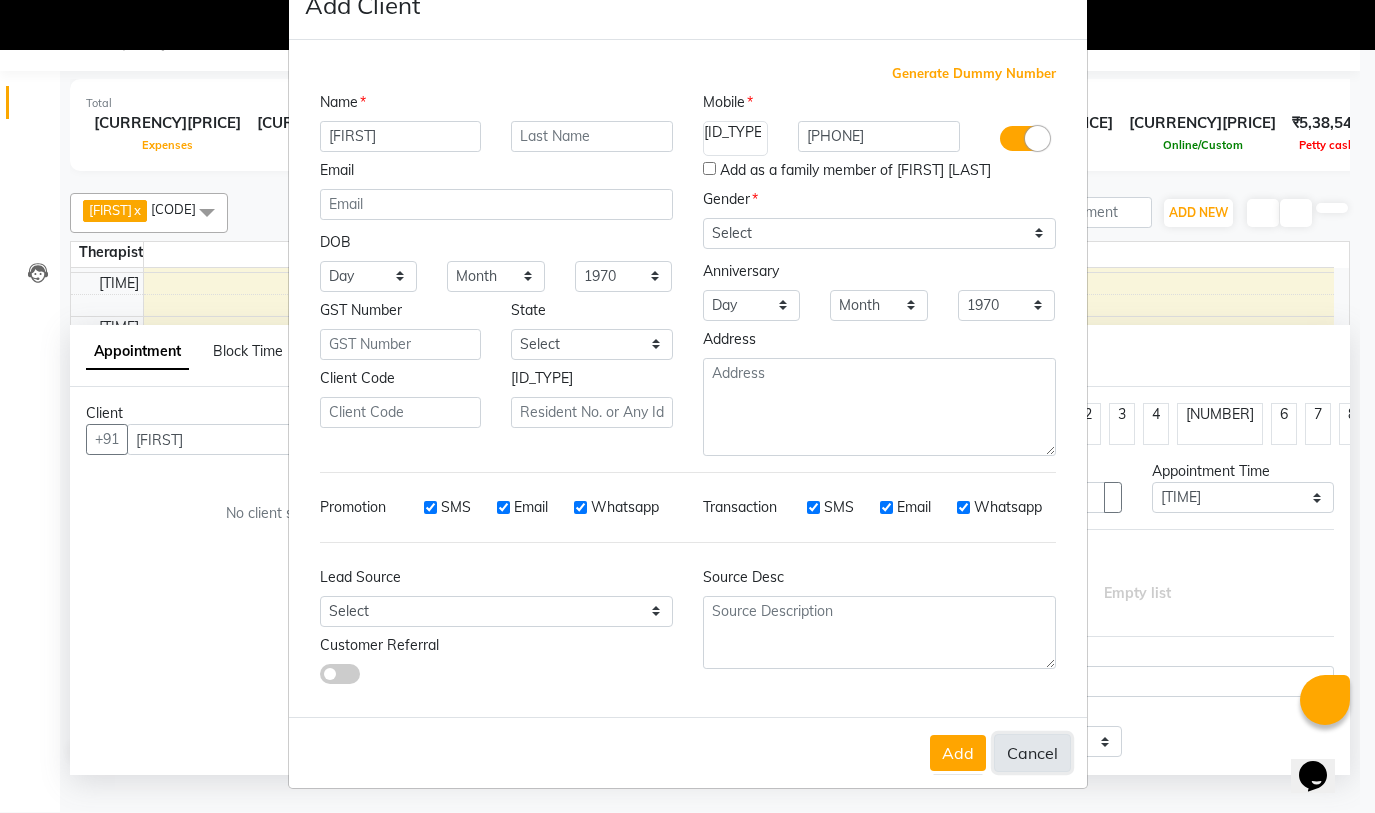 click on "Cancel" at bounding box center [1032, 753] 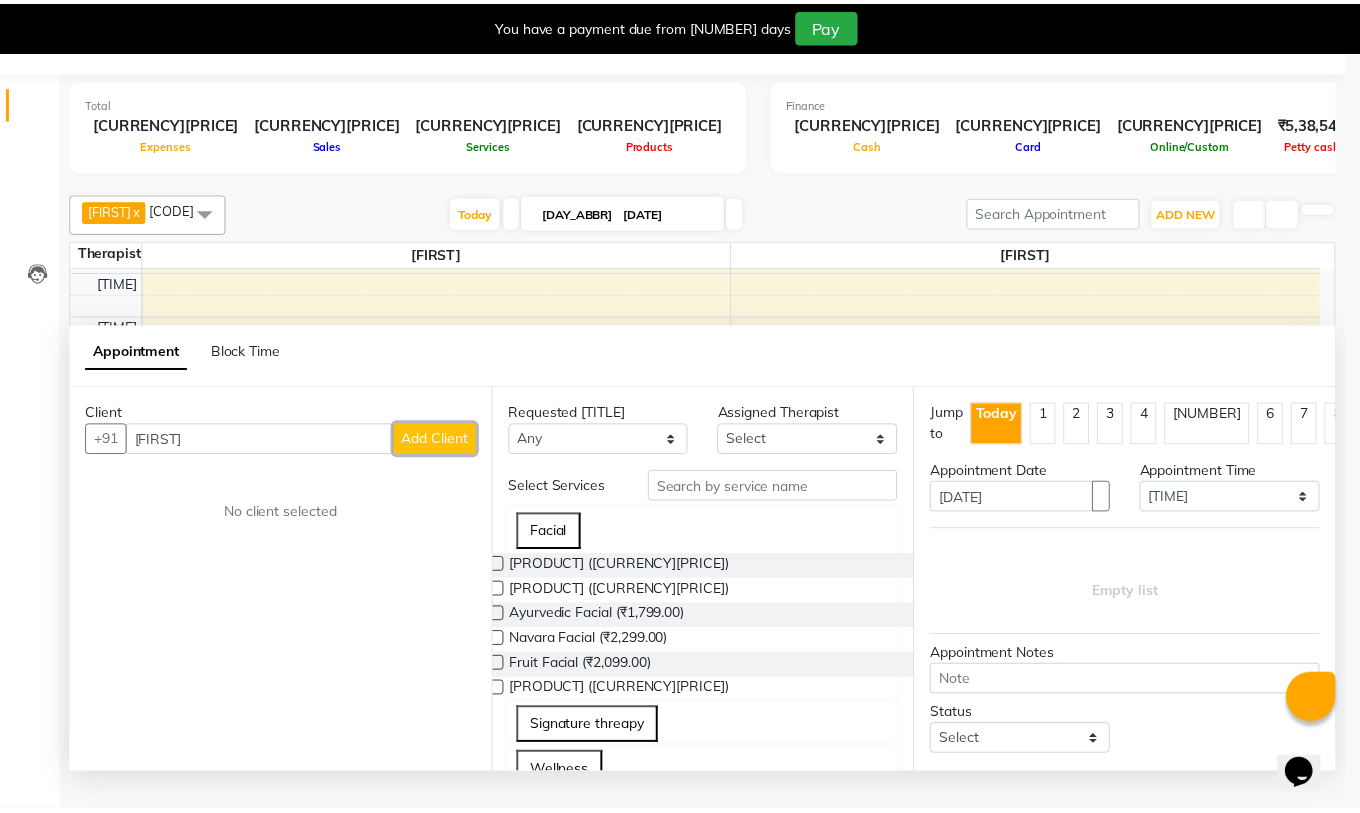 scroll, scrollTop: 57, scrollLeft: 0, axis: vertical 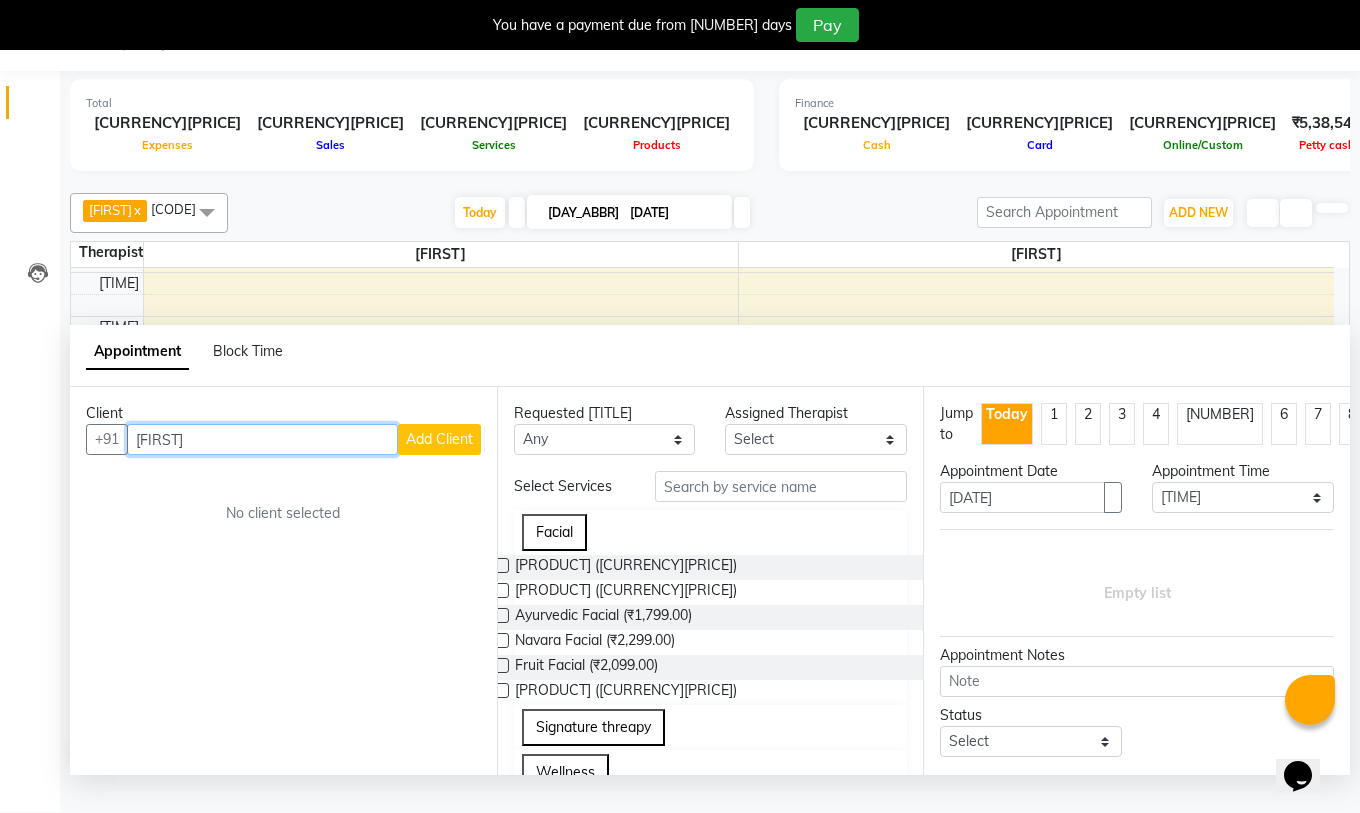 click on "[FIRST]" at bounding box center (262, 439) 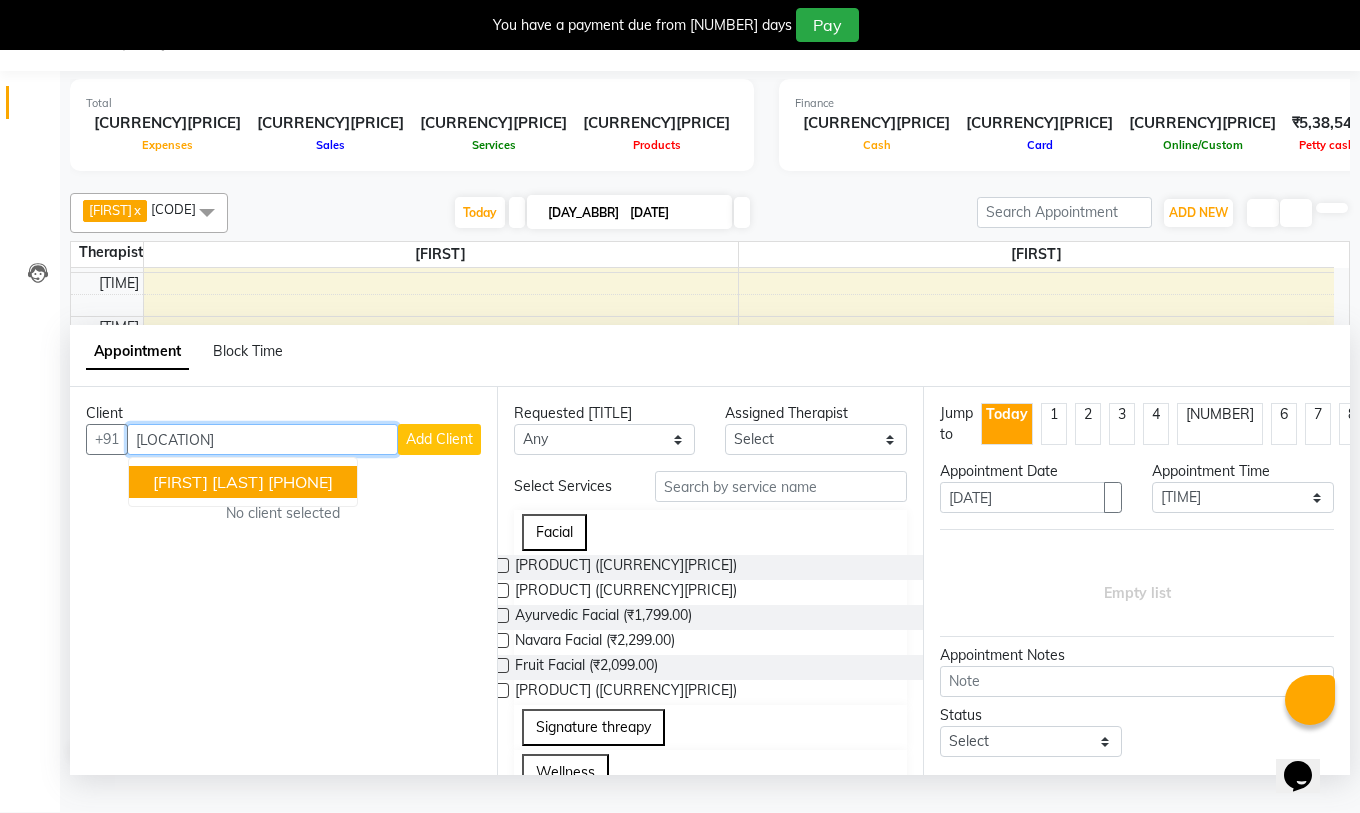 click on "[FIRST] [LAST]" at bounding box center (208, 482) 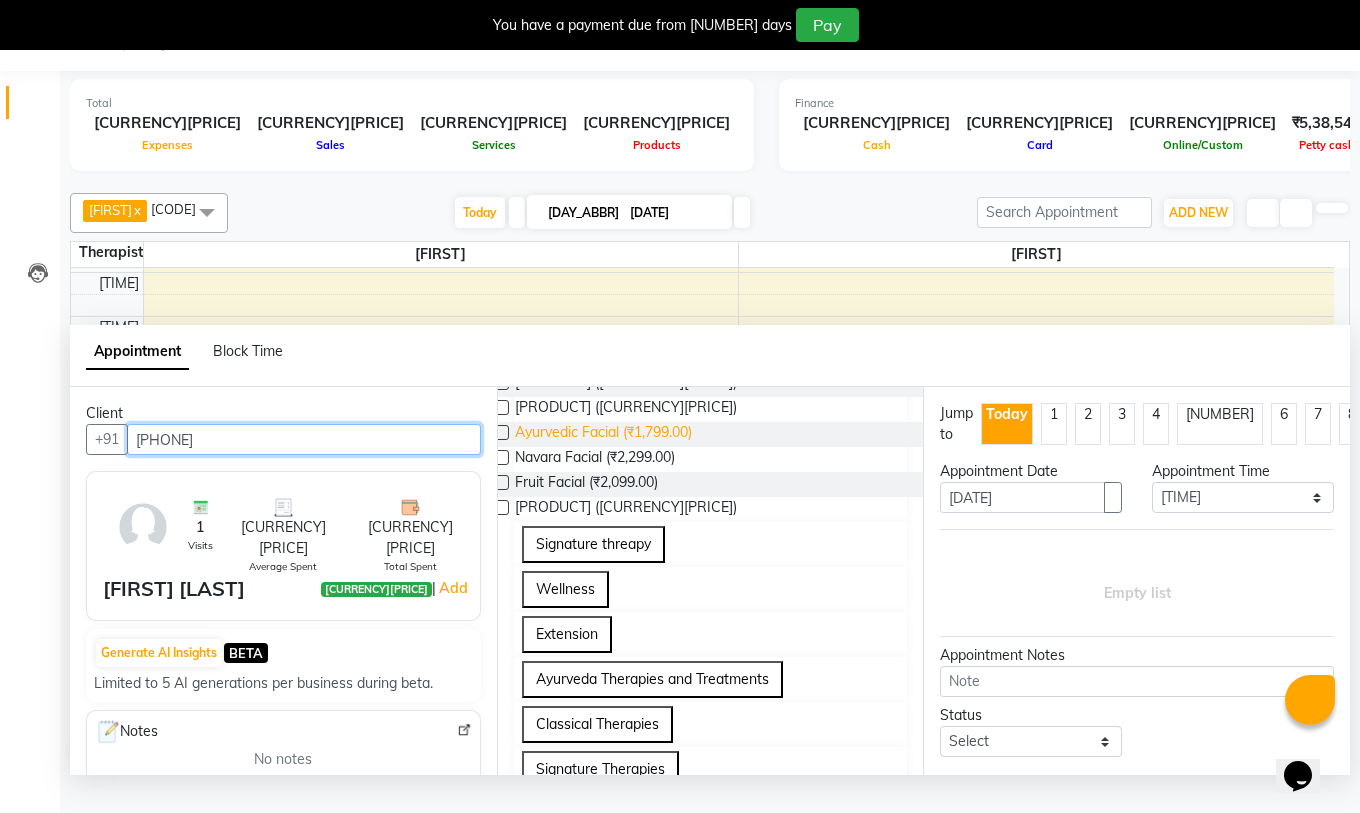 scroll, scrollTop: 200, scrollLeft: 0, axis: vertical 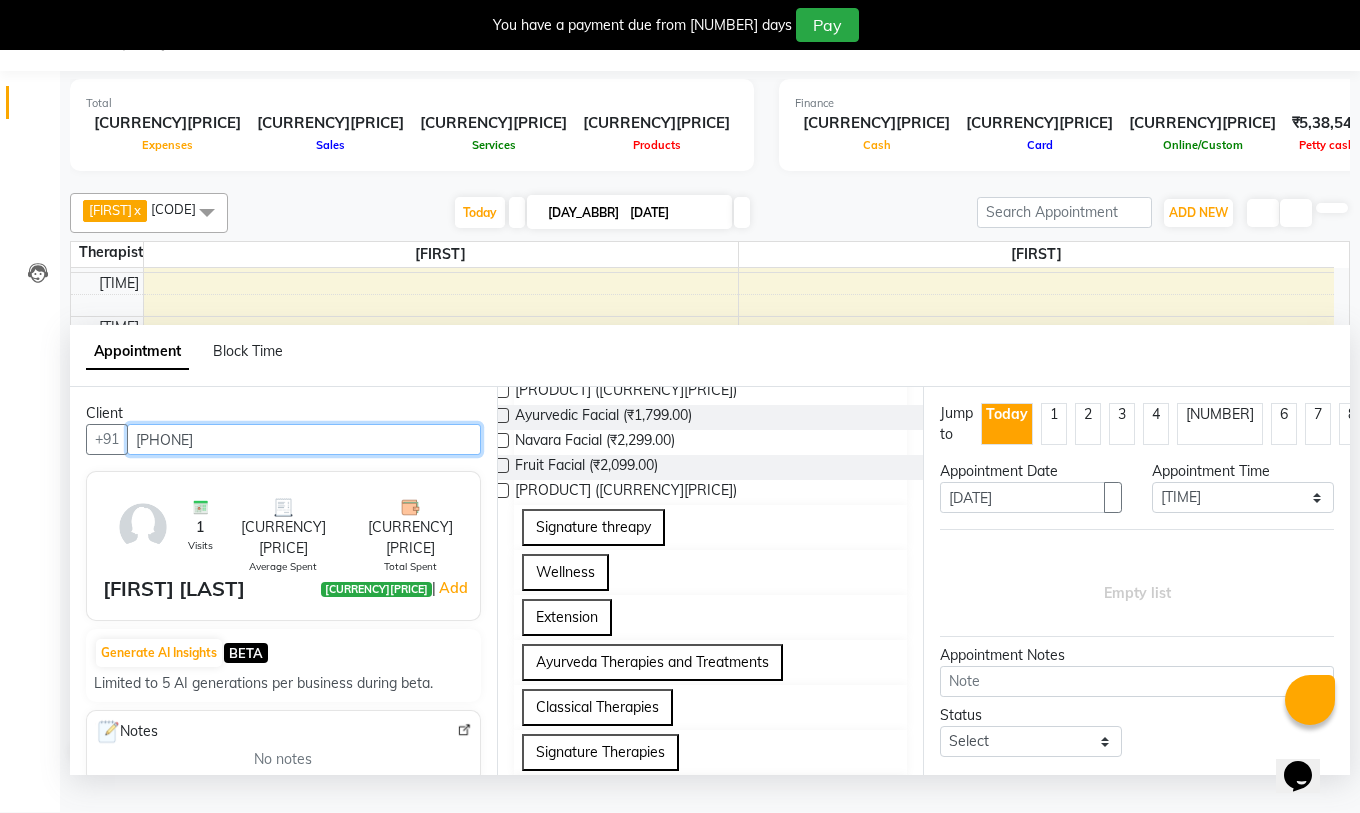 type on "[PHONE]" 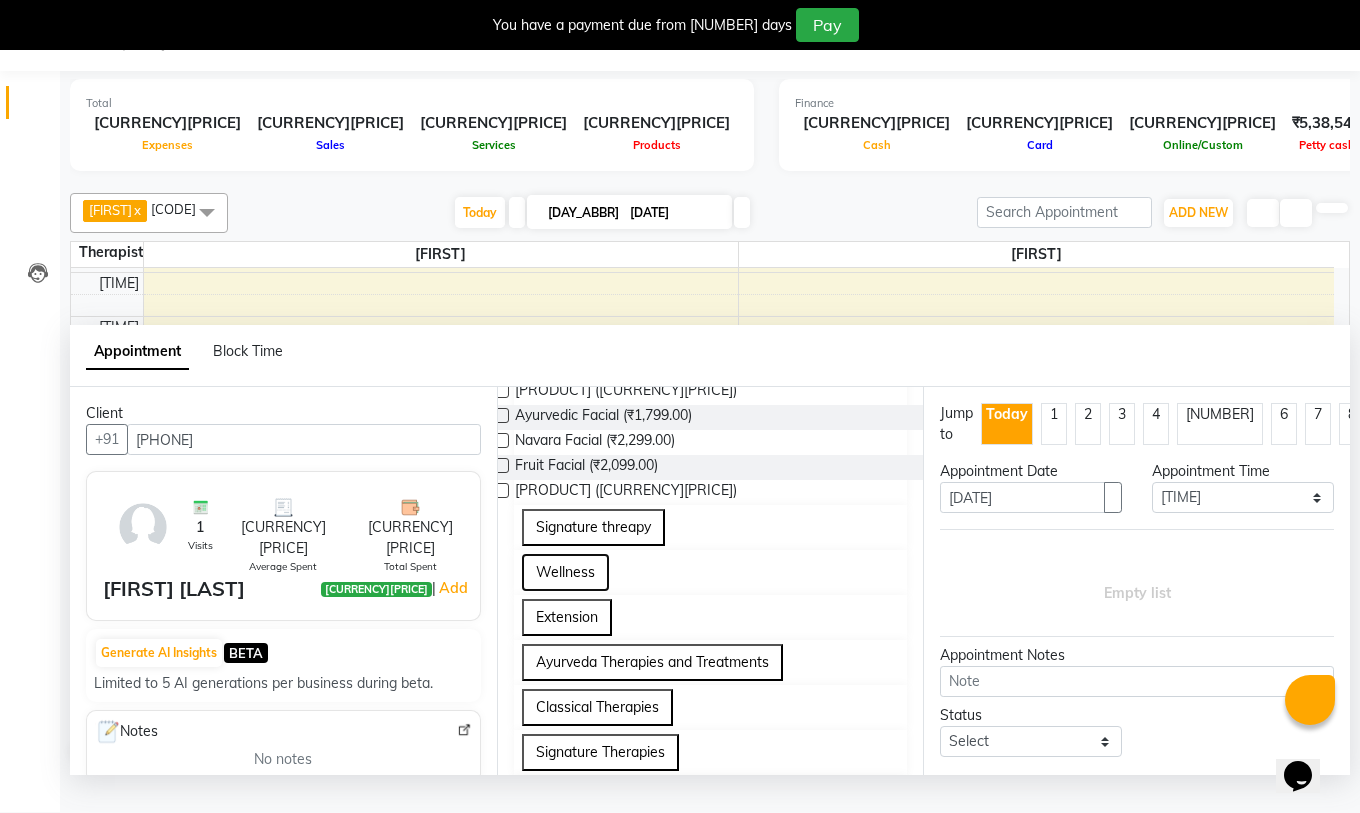click on "Wellness" at bounding box center (565, 572) 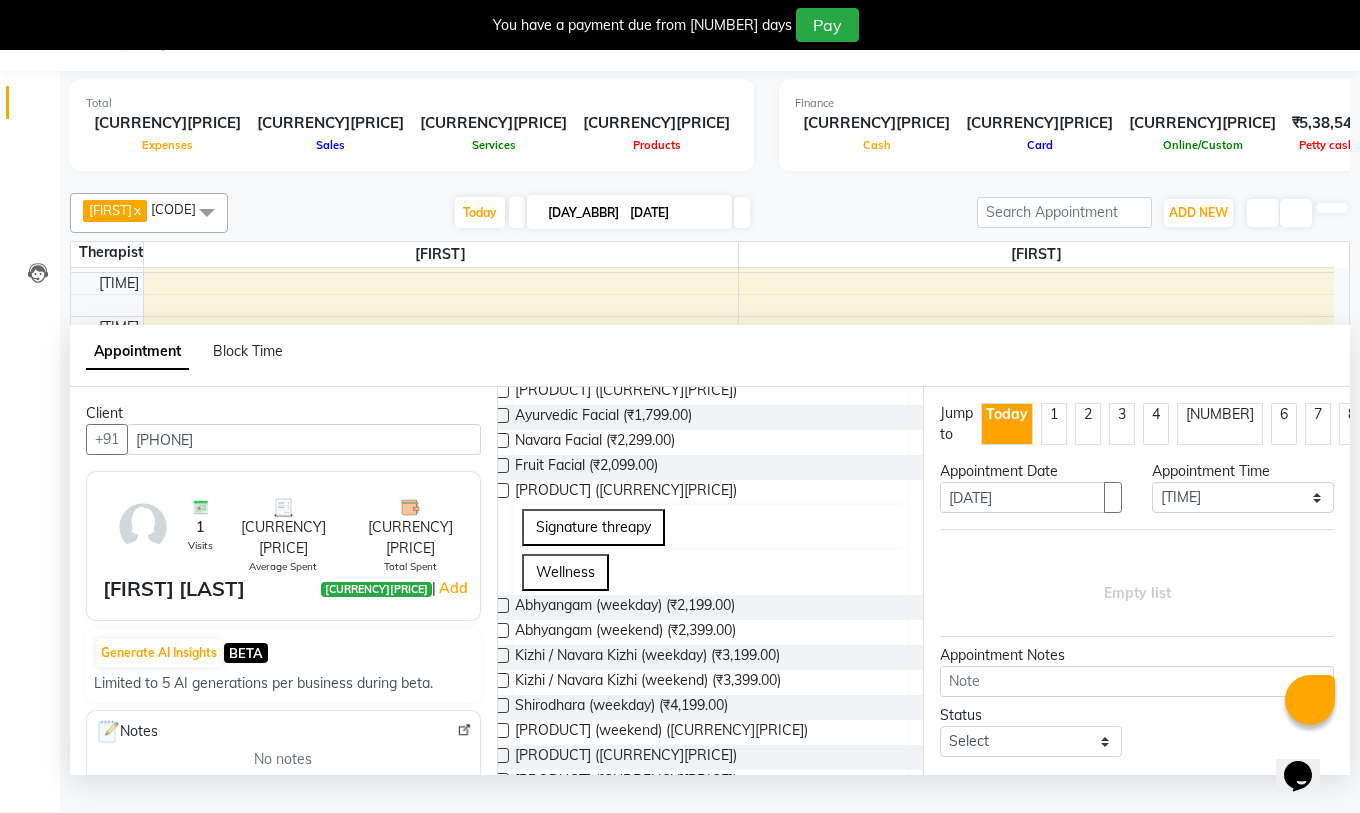 click at bounding box center (501, 605) 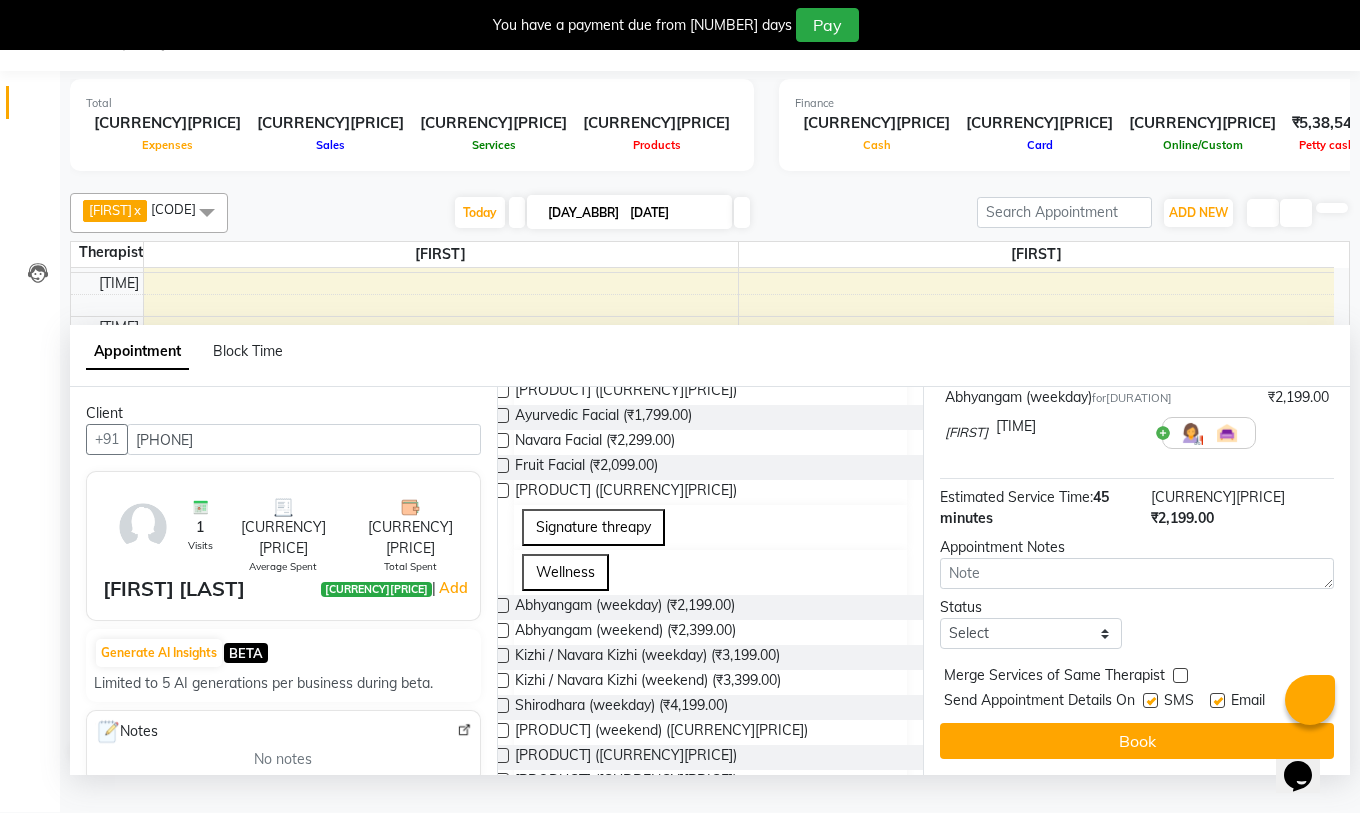 scroll, scrollTop: 174, scrollLeft: 0, axis: vertical 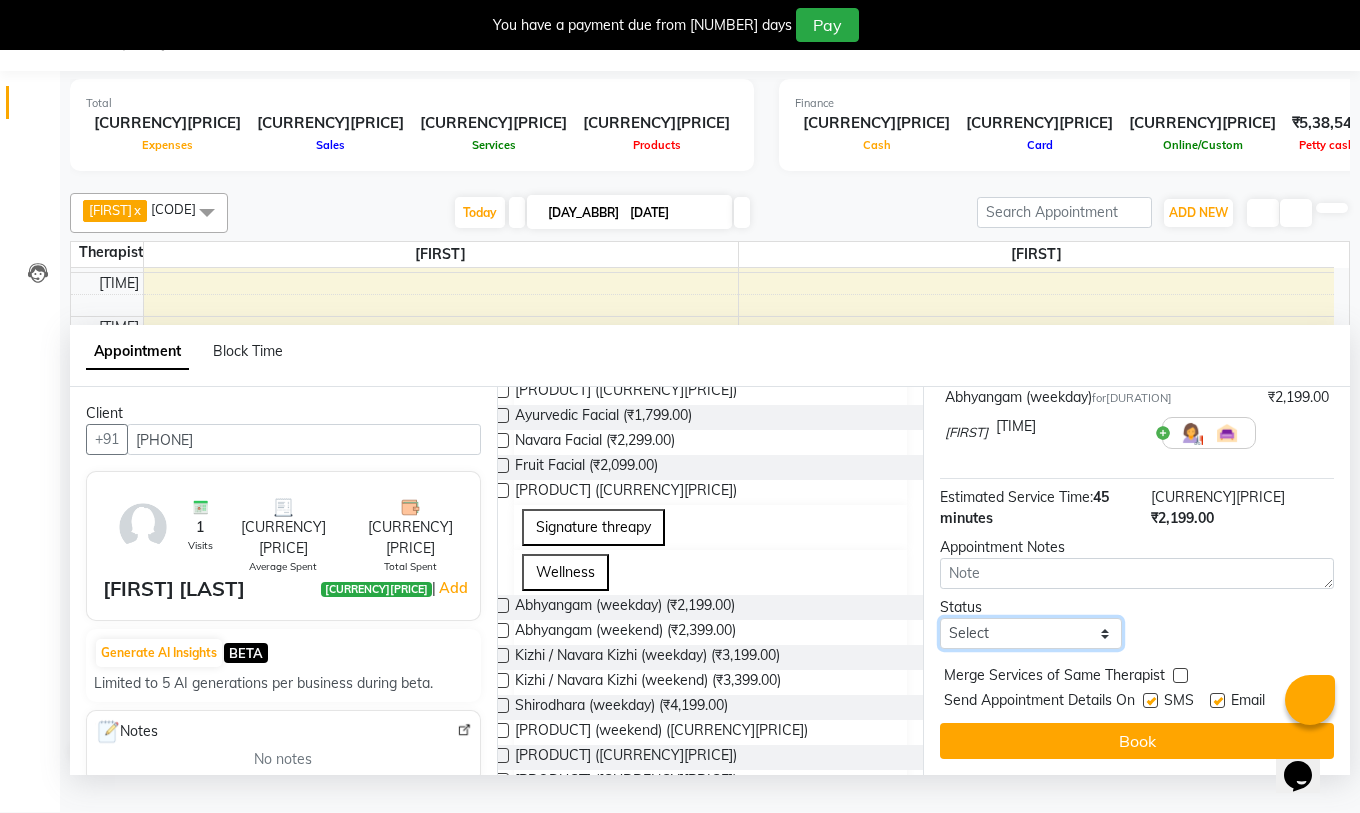 click on "Select TENTATIVE CONFIRM CHECK-IN UPCOMING" at bounding box center (1031, 633) 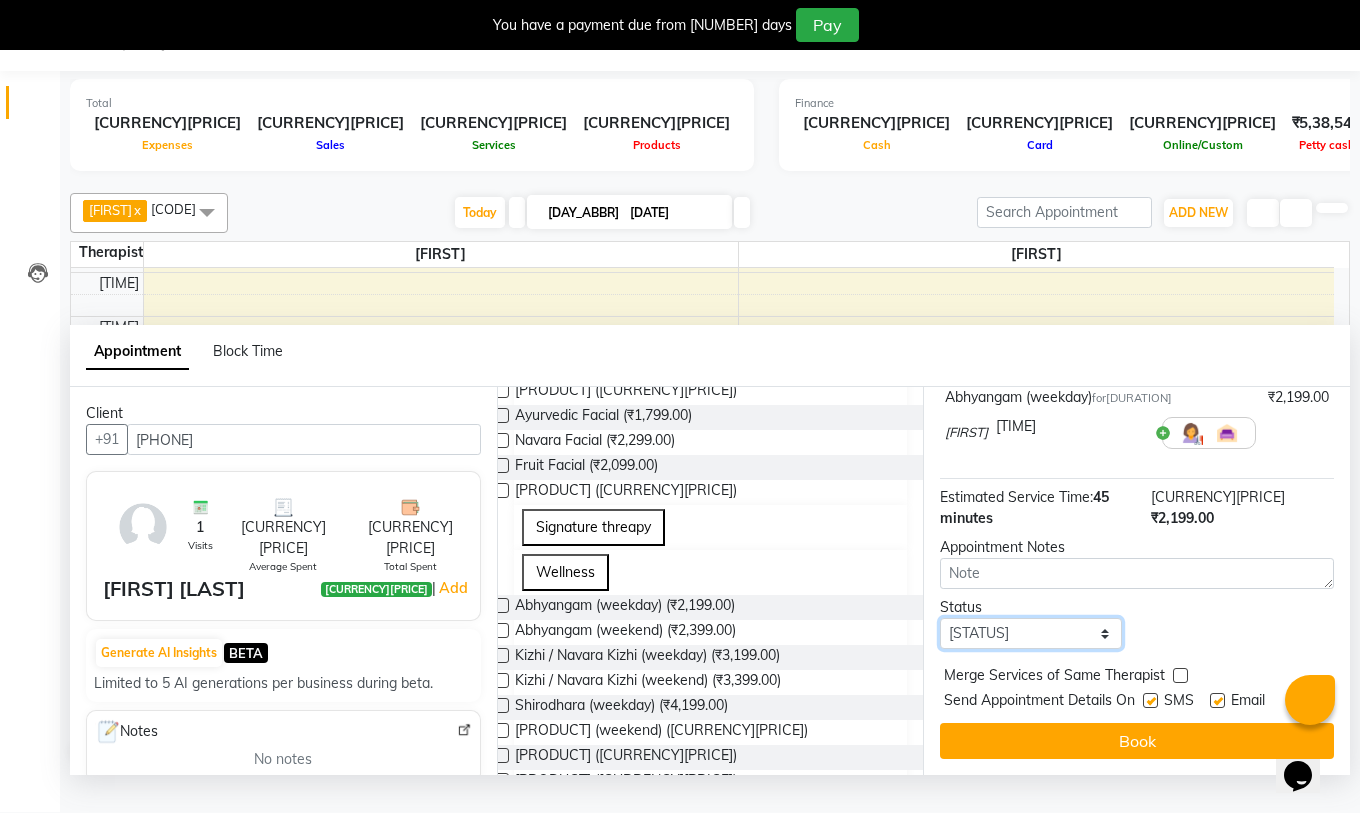 click on "Select TENTATIVE CONFIRM CHECK-IN UPCOMING" at bounding box center [1031, 633] 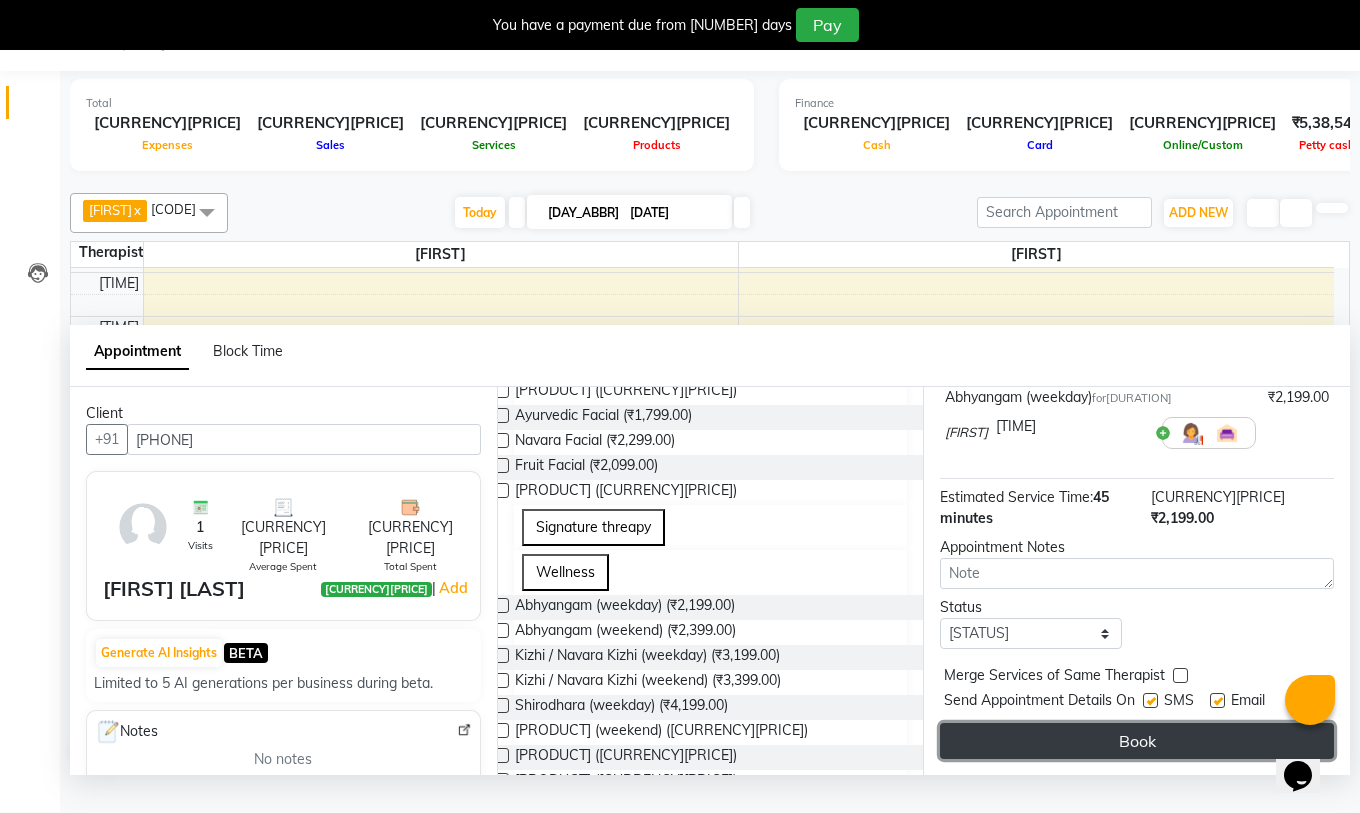 click on "Book" at bounding box center (1137, 741) 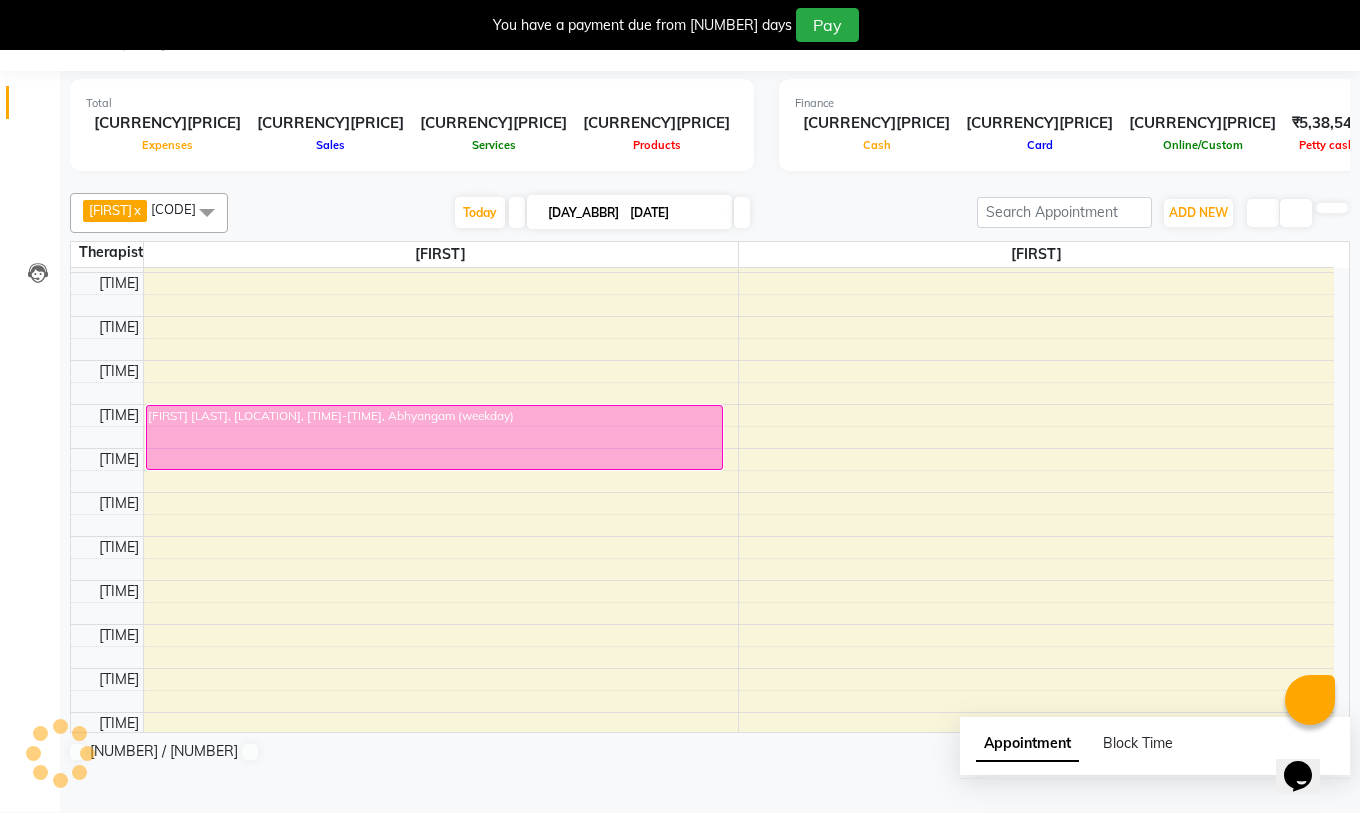 scroll, scrollTop: 0, scrollLeft: 0, axis: both 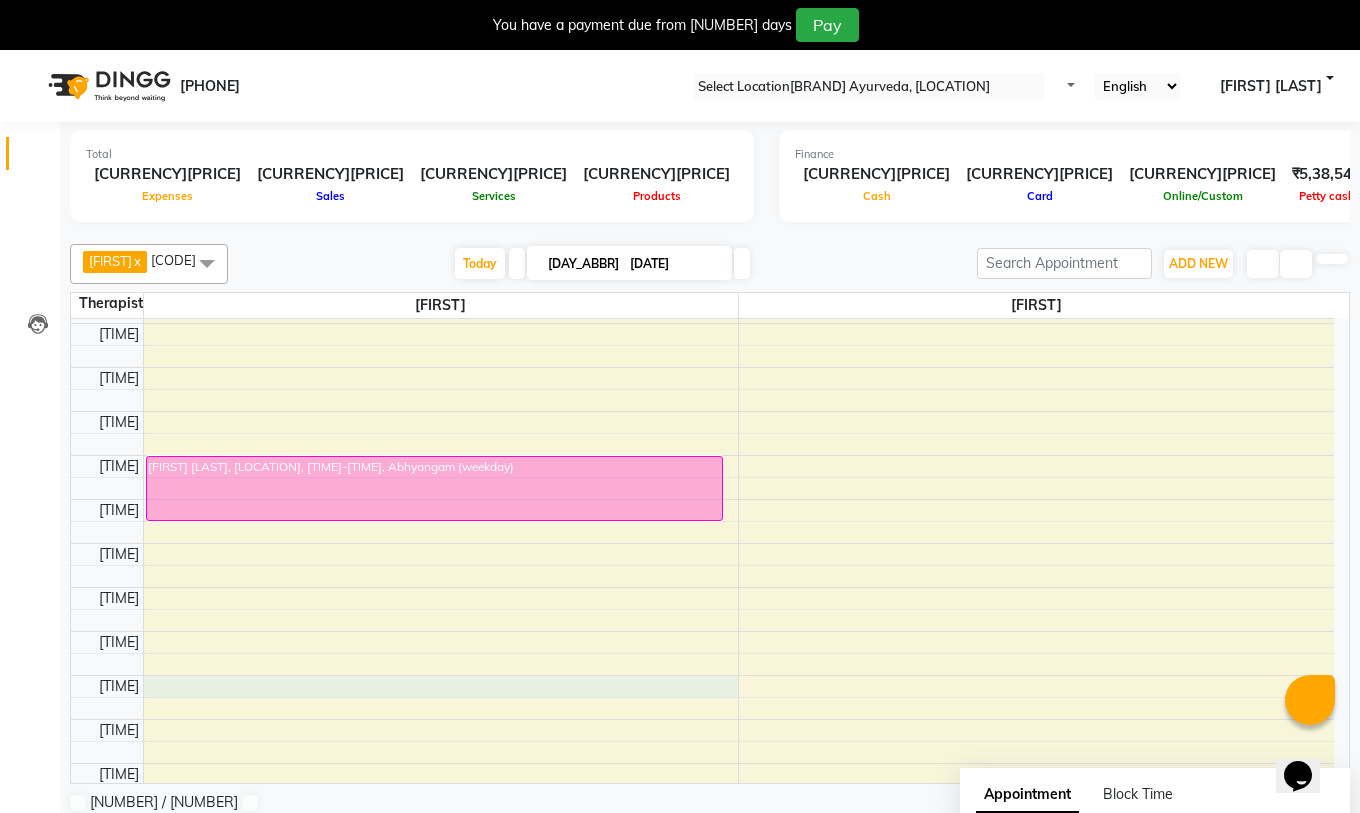 click on "[TIME] [TIME] [TIME] [TIME] [TIME] [TIME] [TIME] [TIME] [TIME] [TIME] [TIME] [TIME] [TIME] [TIME] [TIME] [TIME] [TIME] [TIME] [TIME] [TIME] [TIME] [TIME] [TIME] [TIME] [TIME]     [FIRST] [LAST], [ROOM], [TIME] - [TIME], [PRODUCT]  (weekday)     [FIRST] [LAST], [ROOM], [TIME] - [TIME], [PRODUCT]  (weekday)" at bounding box center [702, 455] 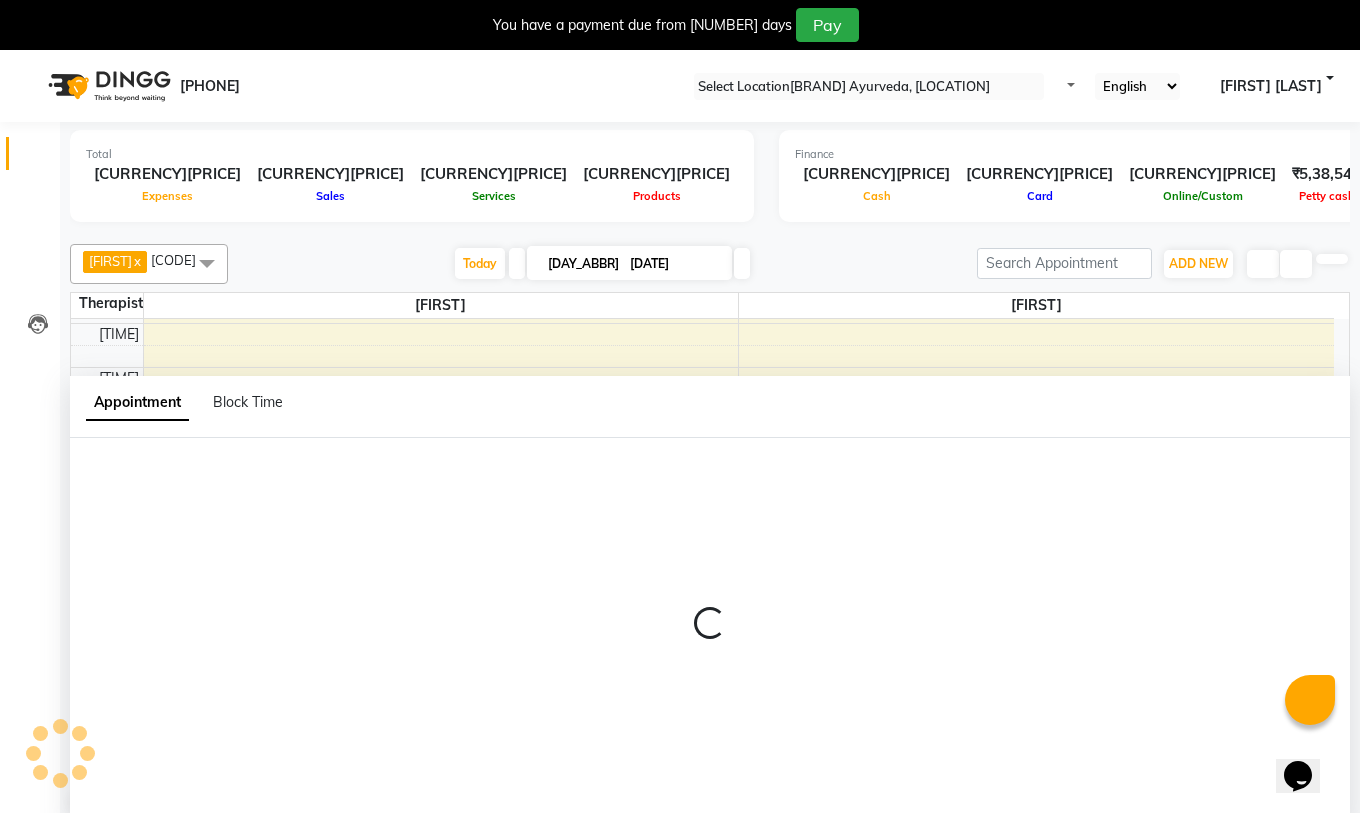 scroll, scrollTop: 51, scrollLeft: 0, axis: vertical 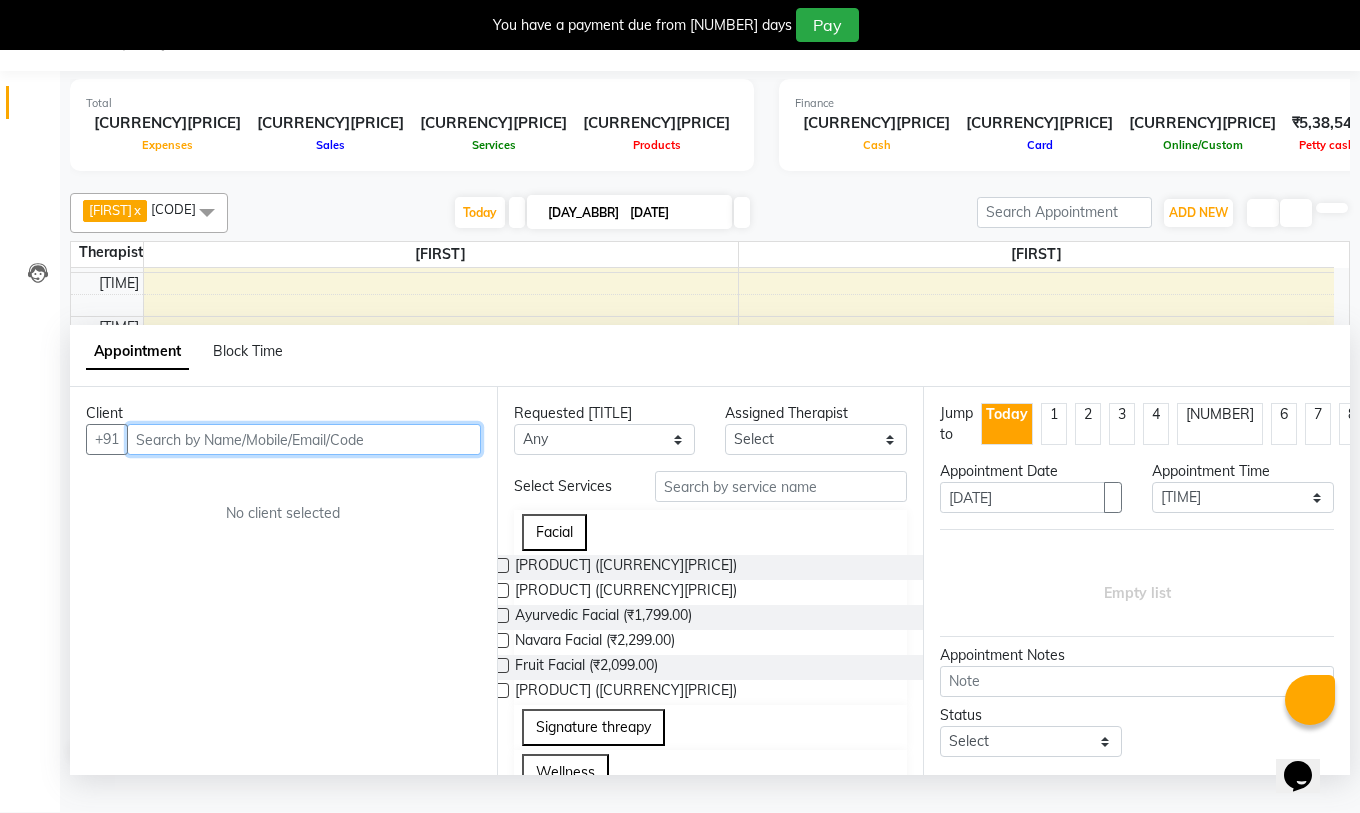 click at bounding box center (304, 439) 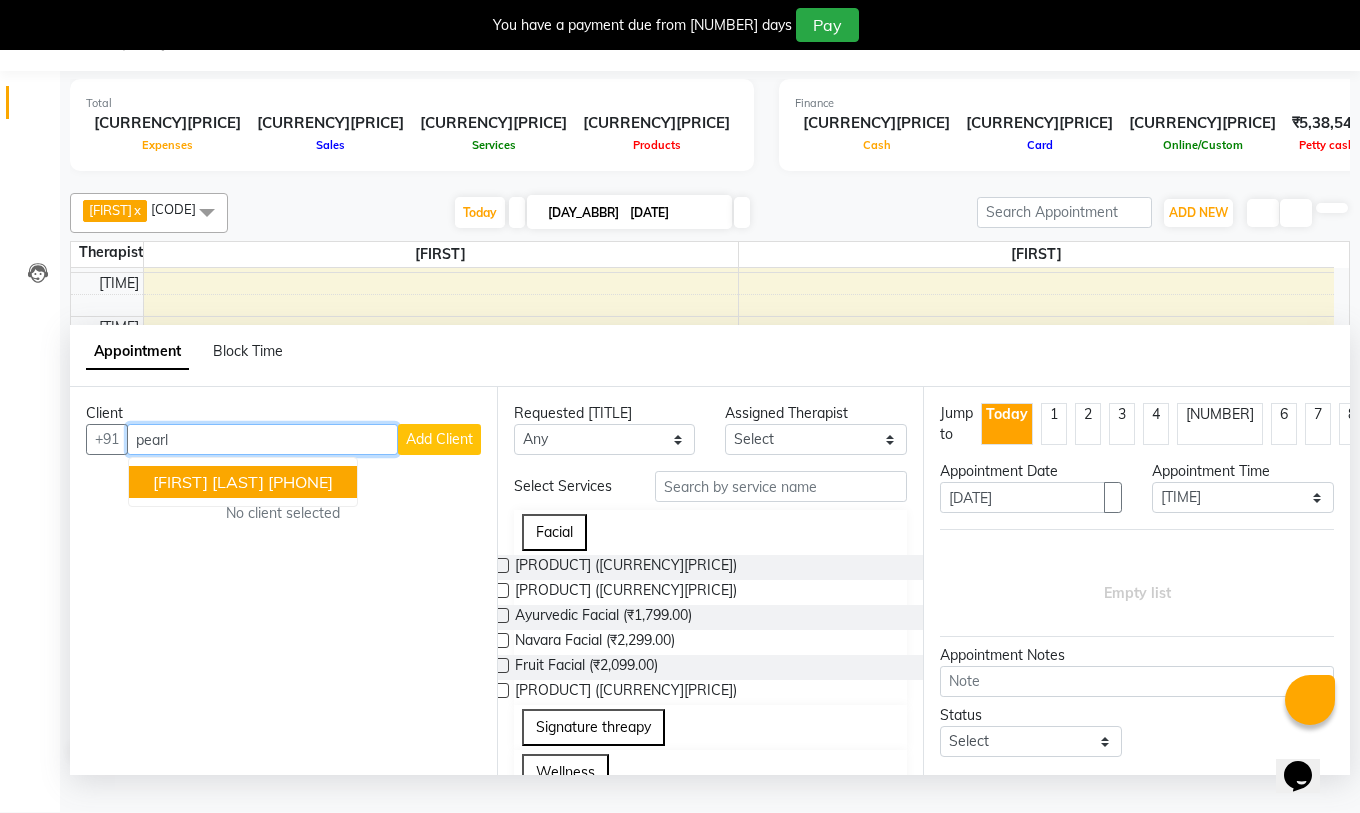 click on "[FIRST] [LAST]" at bounding box center (208, 482) 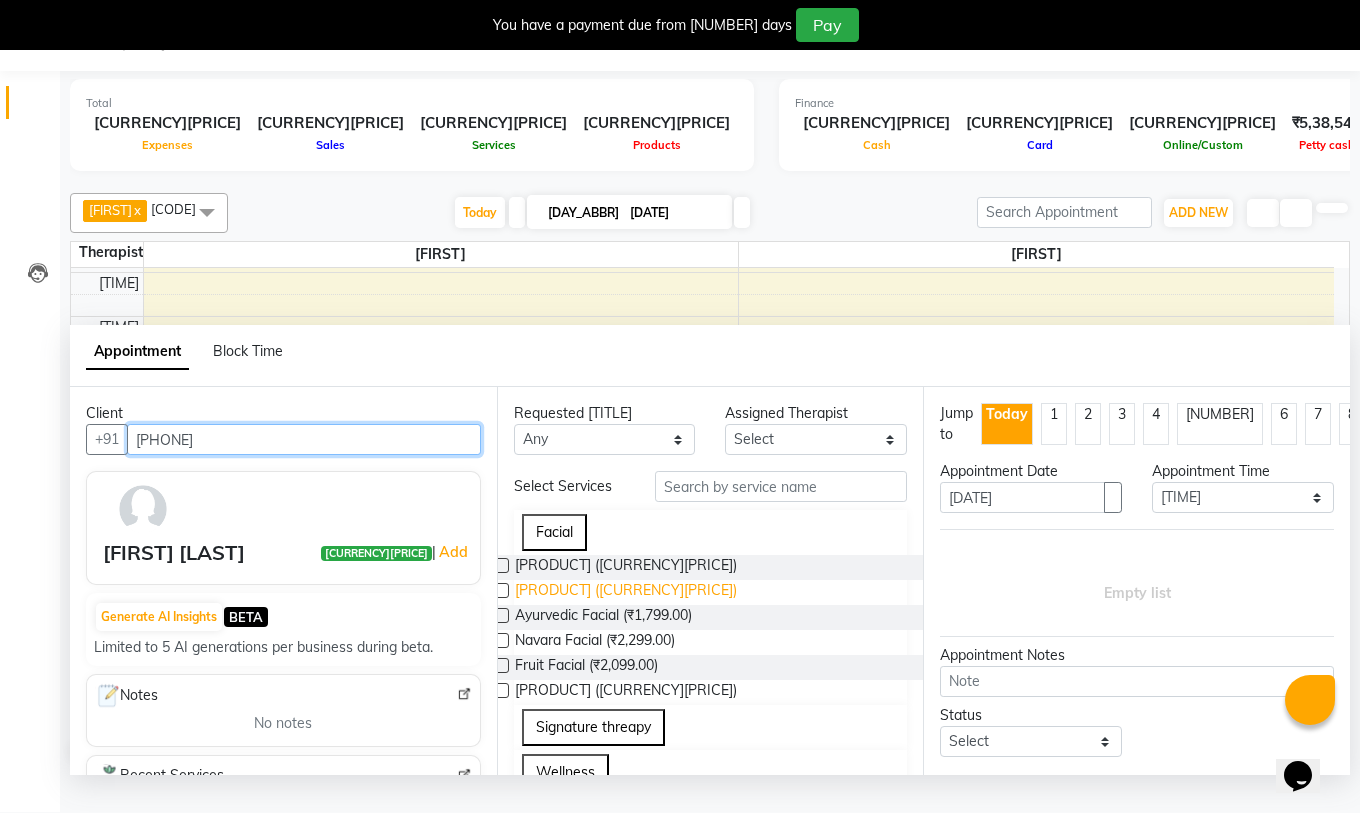 scroll, scrollTop: 200, scrollLeft: 0, axis: vertical 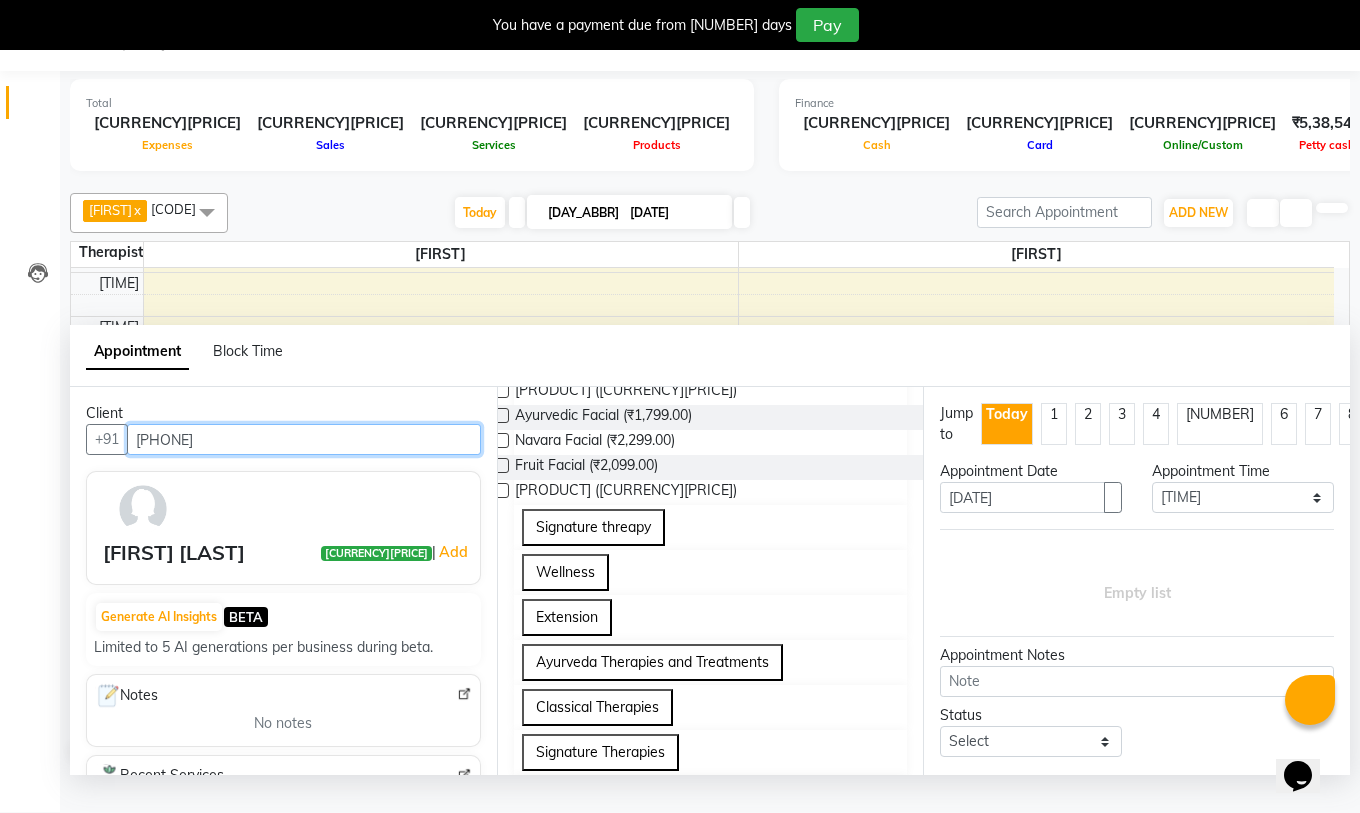 type on "[PHONE]" 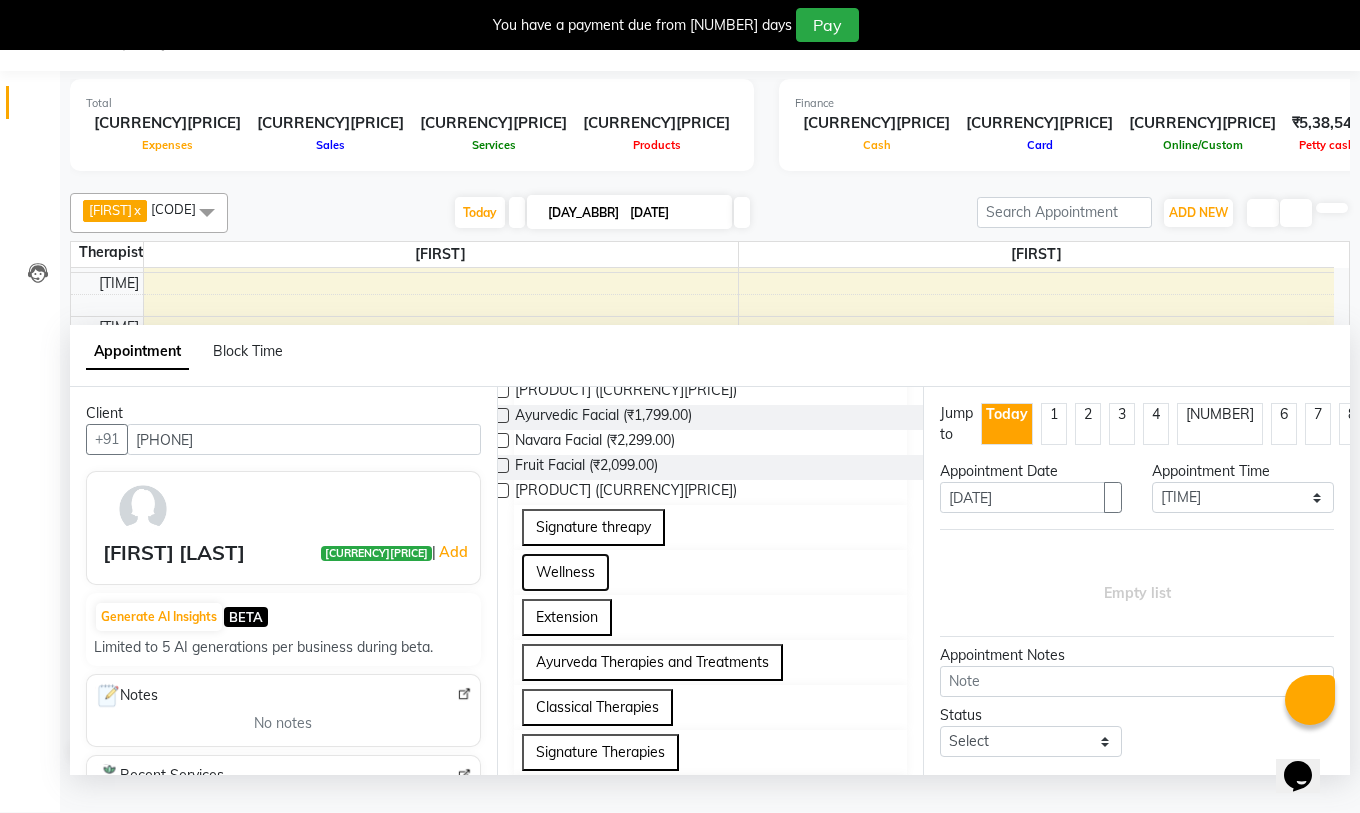 click on "Wellness" at bounding box center [565, 572] 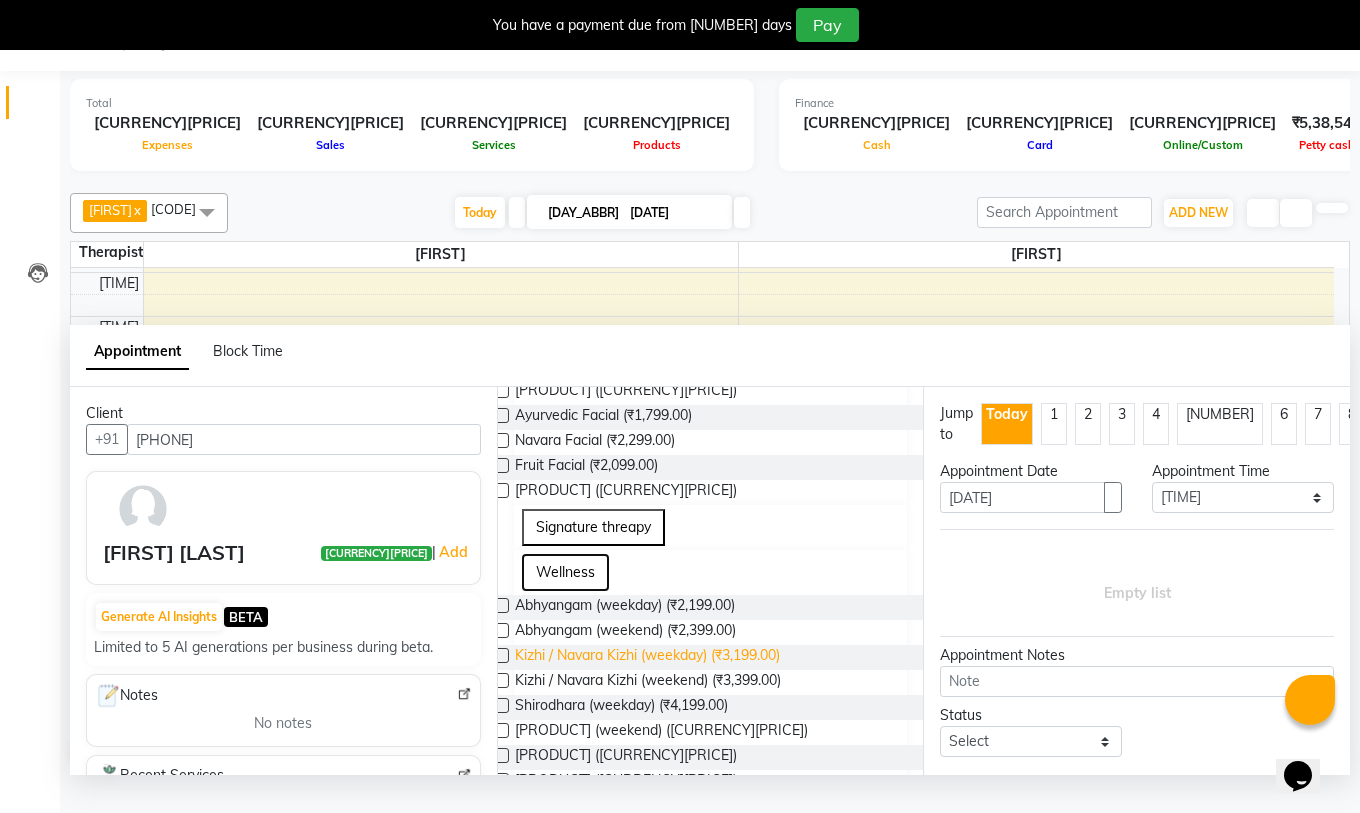 scroll, scrollTop: 300, scrollLeft: 0, axis: vertical 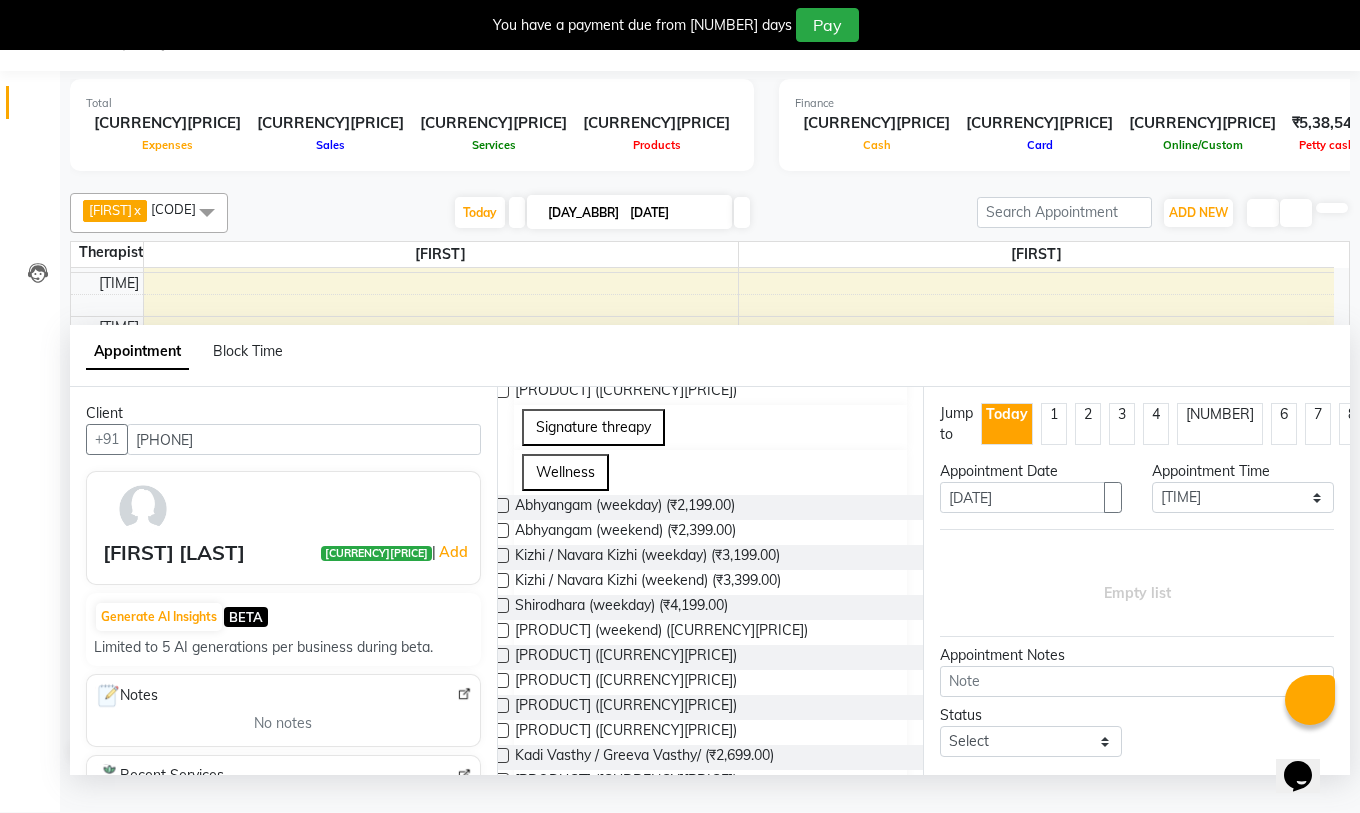 click at bounding box center [501, 555] 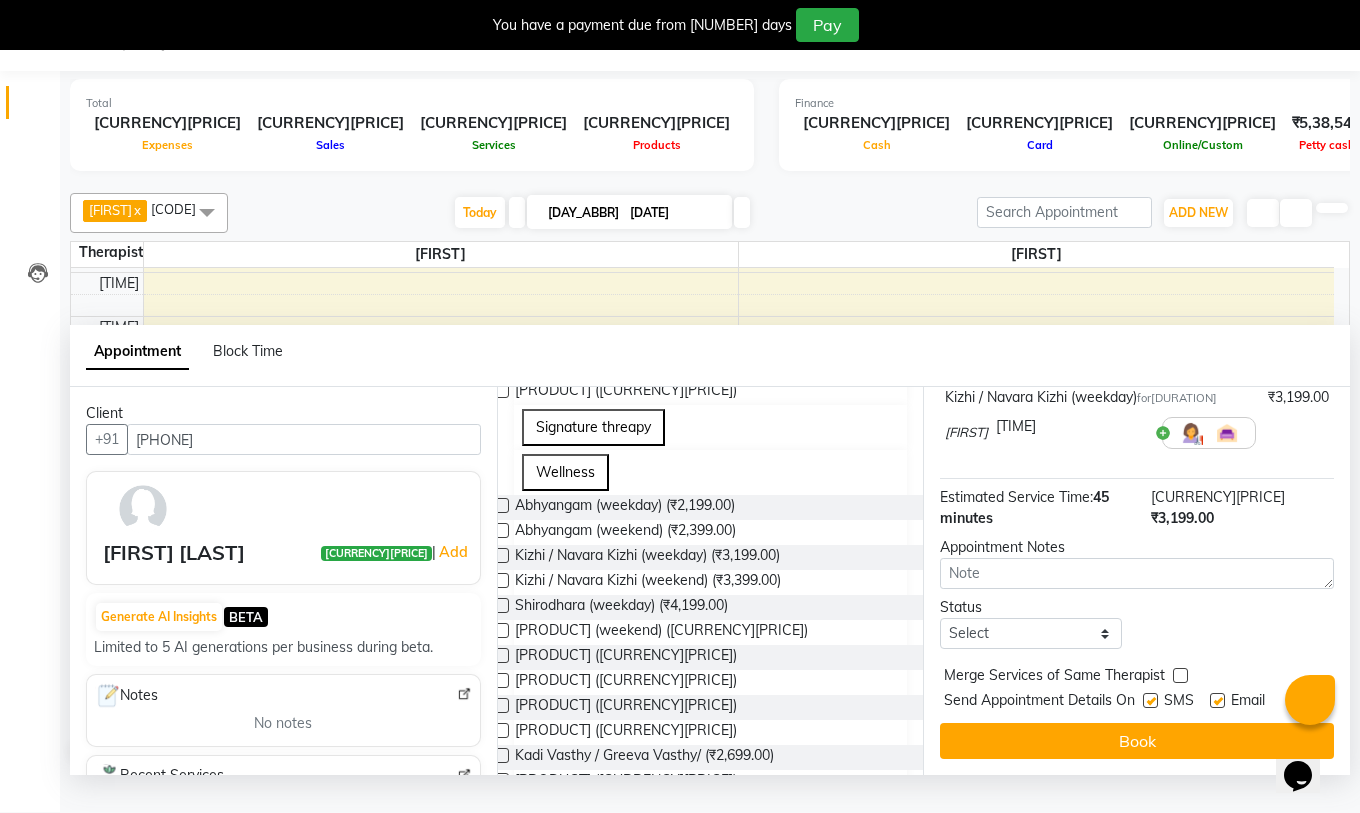 scroll, scrollTop: 174, scrollLeft: 0, axis: vertical 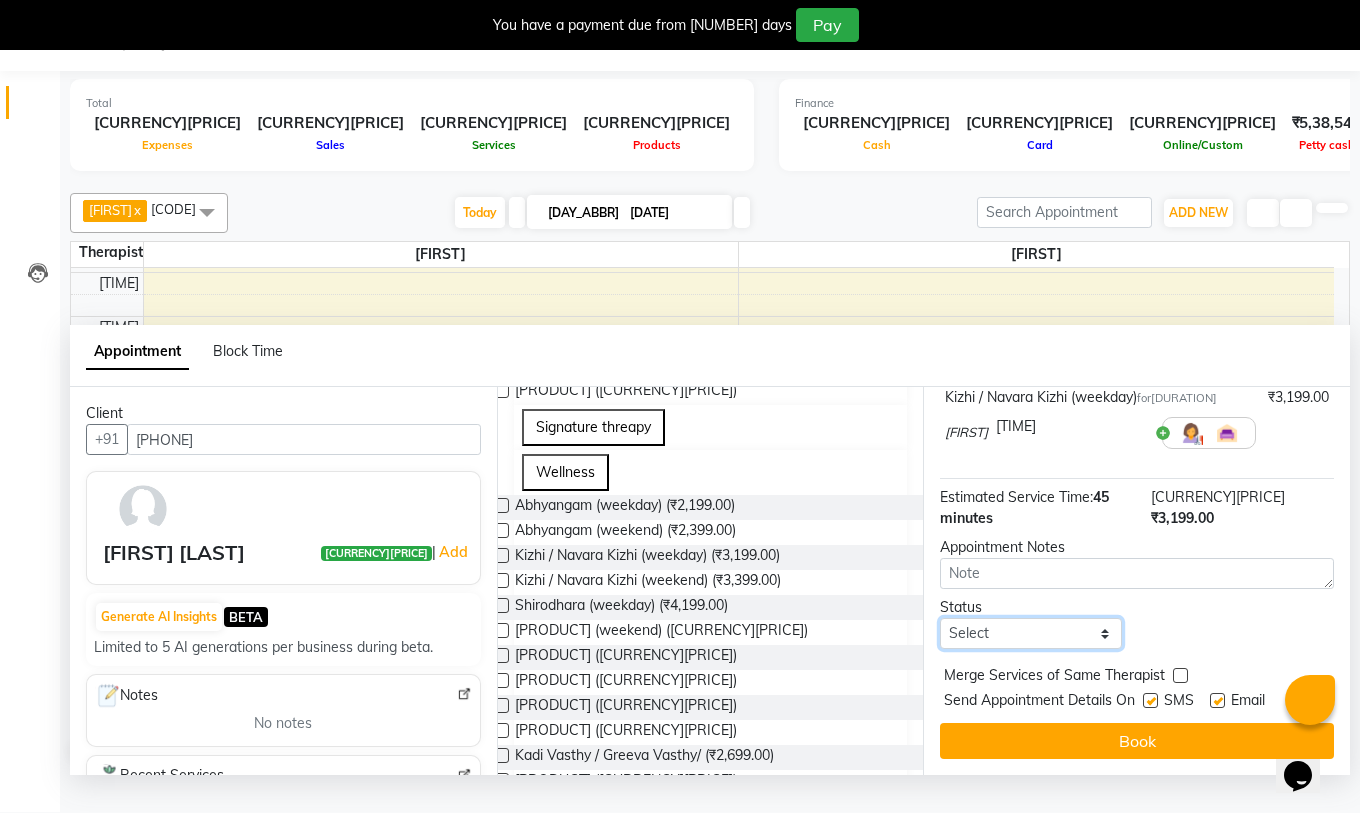 click on "Select TENTATIVE CONFIRM CHECK-IN UPCOMING" at bounding box center [1031, 633] 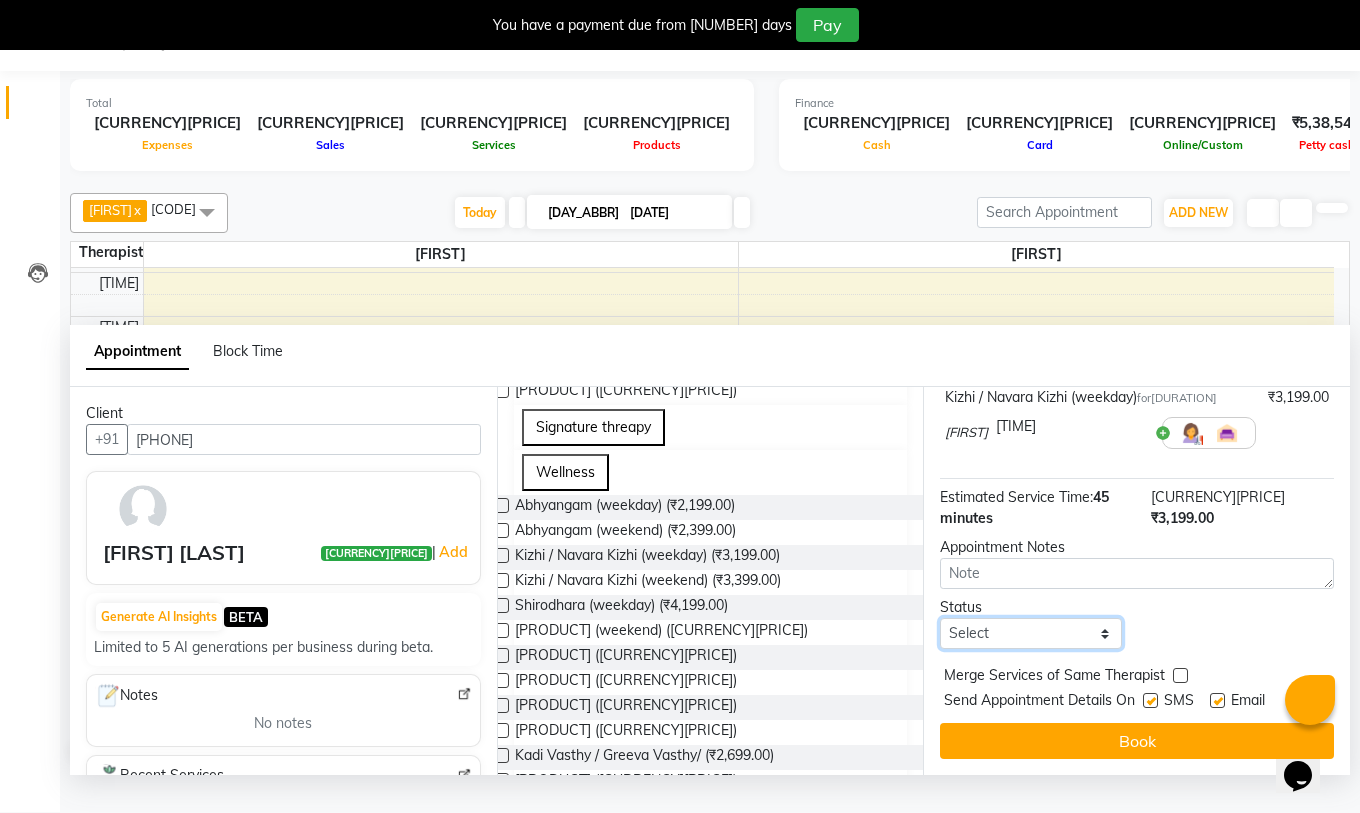 select on "confirm booking" 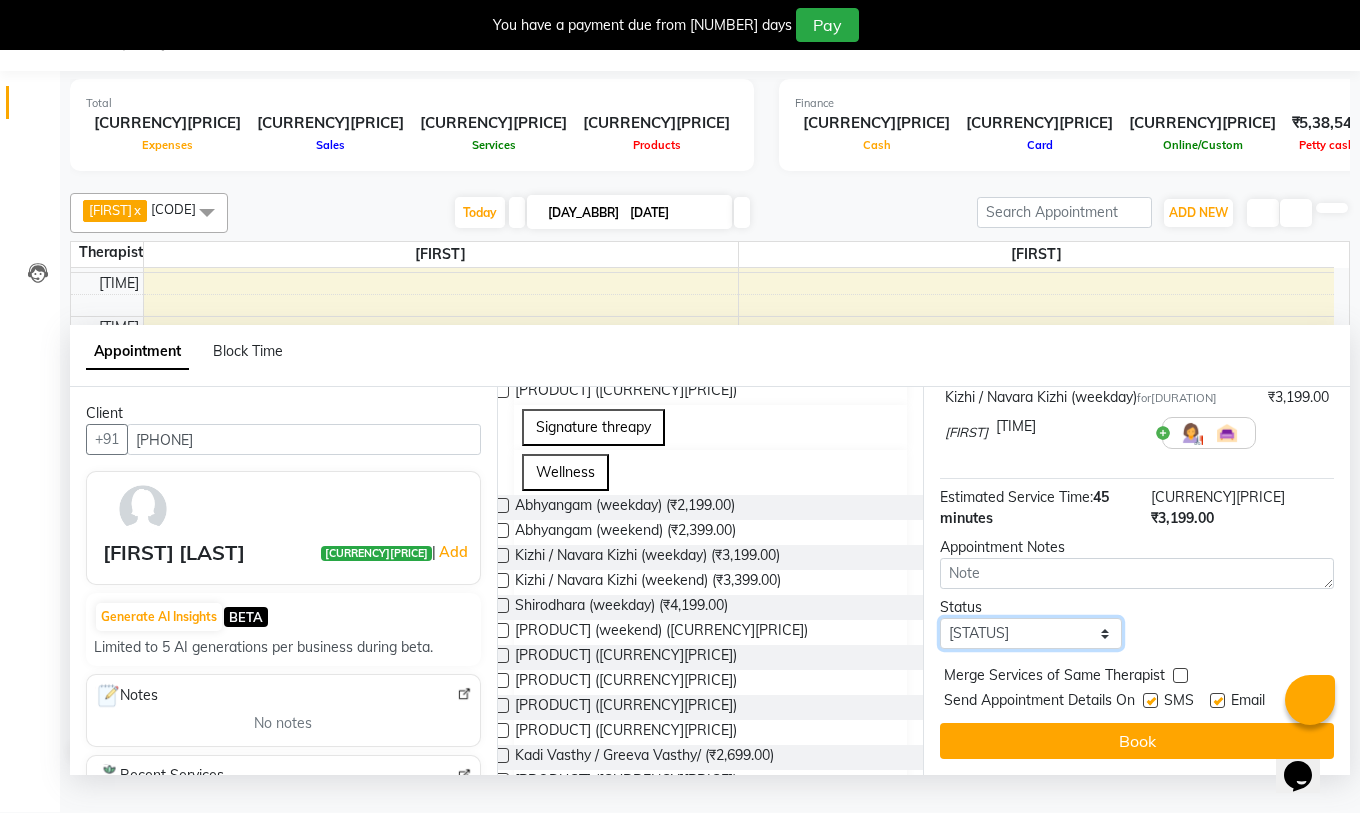 click on "Select TENTATIVE CONFIRM CHECK-IN UPCOMING" at bounding box center (1031, 633) 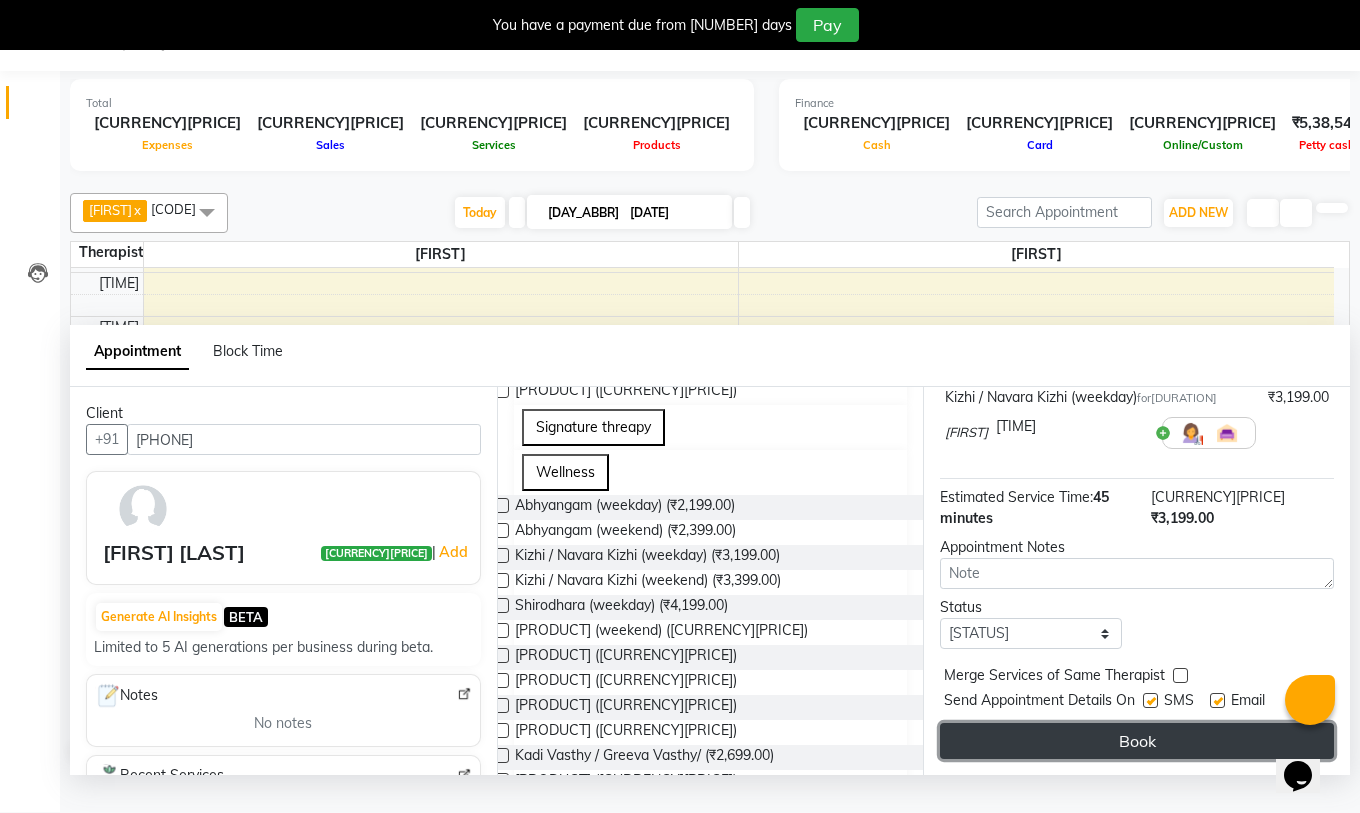click on "Book" at bounding box center [1137, 741] 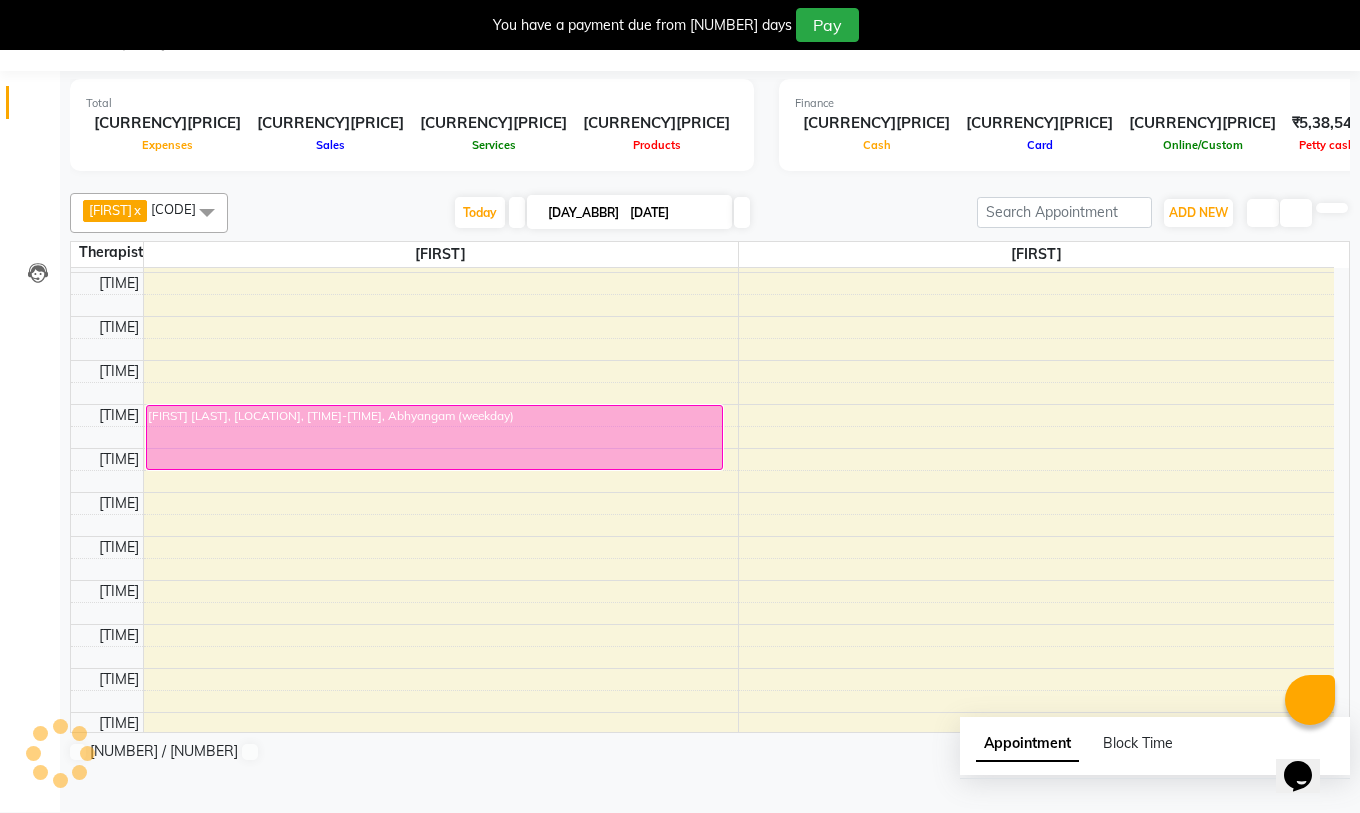 scroll, scrollTop: 0, scrollLeft: 0, axis: both 